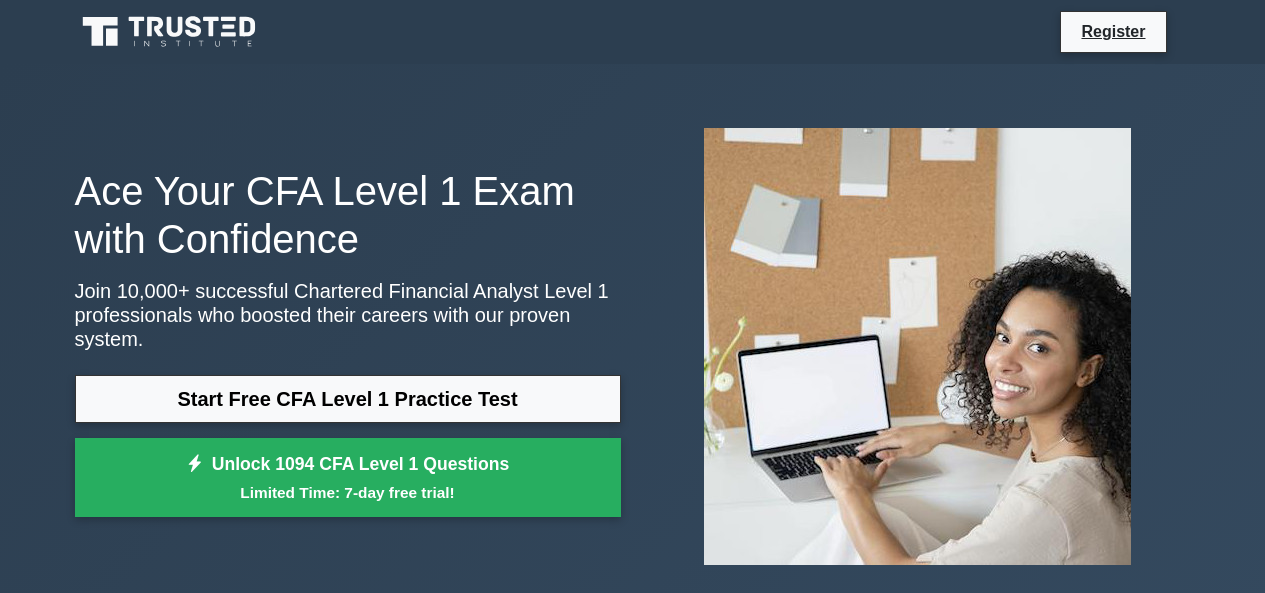 scroll, scrollTop: 35, scrollLeft: 0, axis: vertical 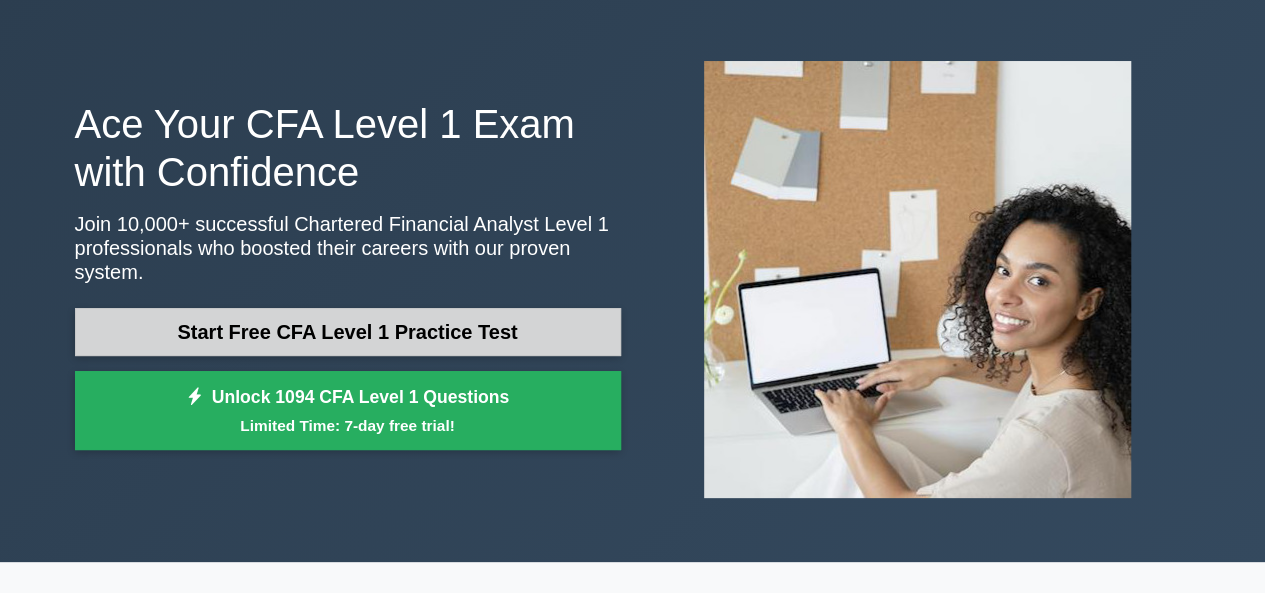 click on "Start Free CFA Level 1 Practice Test" at bounding box center [348, 332] 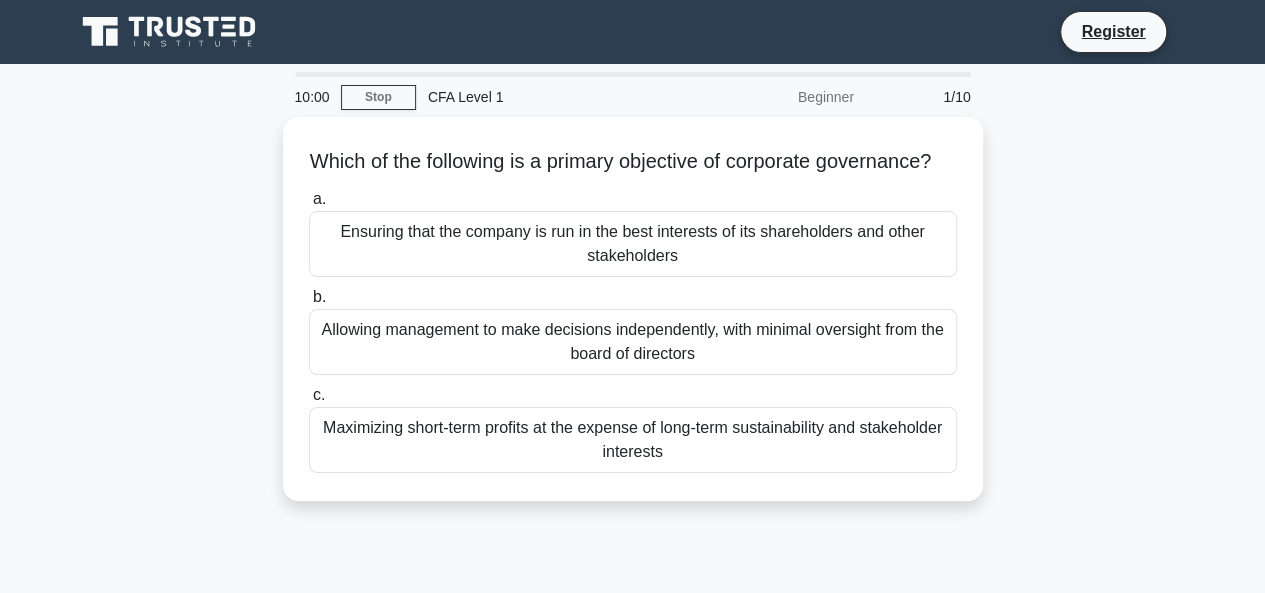 scroll, scrollTop: 0, scrollLeft: 0, axis: both 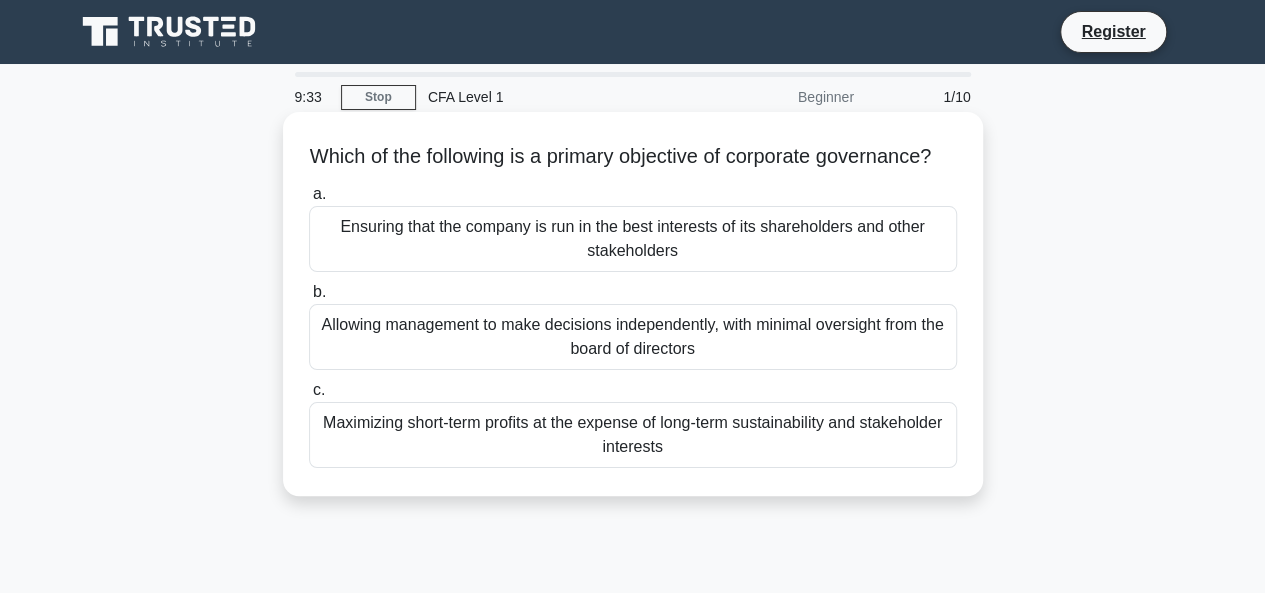 click on "Ensuring that the company is run in the best interests of its shareholders and other stakeholders" at bounding box center (633, 239) 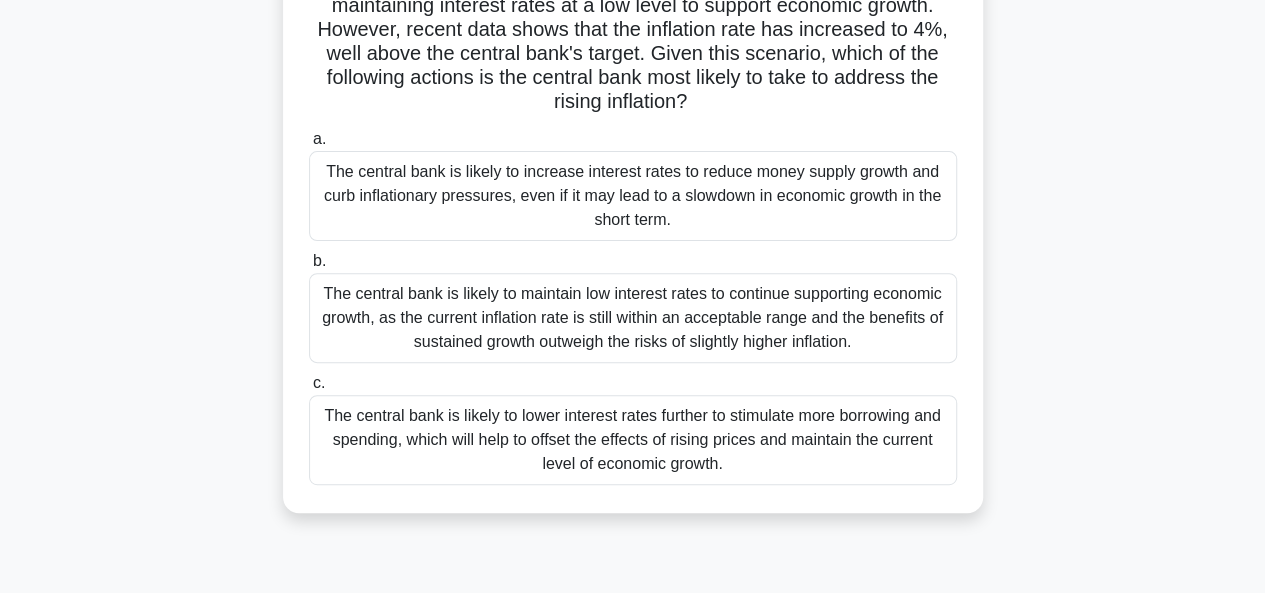 scroll, scrollTop: 225, scrollLeft: 0, axis: vertical 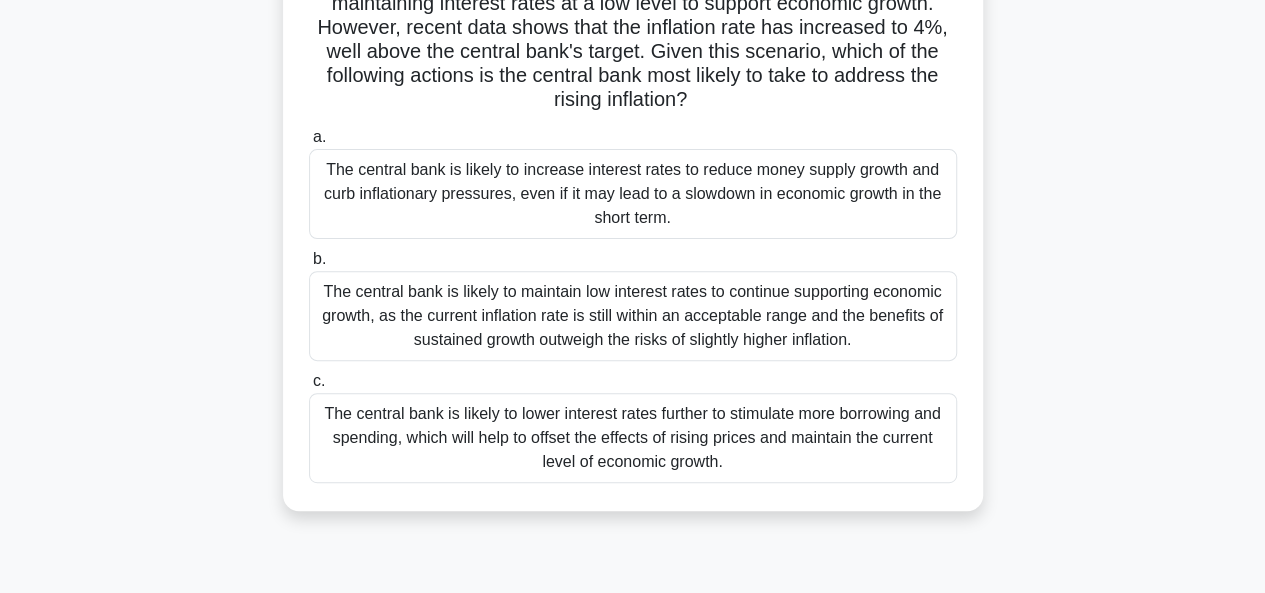 click on "The central bank is likely to lower interest rates further to stimulate more borrowing and spending, which will help to offset the effects of rising prices and maintain the current level of economic growth." at bounding box center (633, 438) 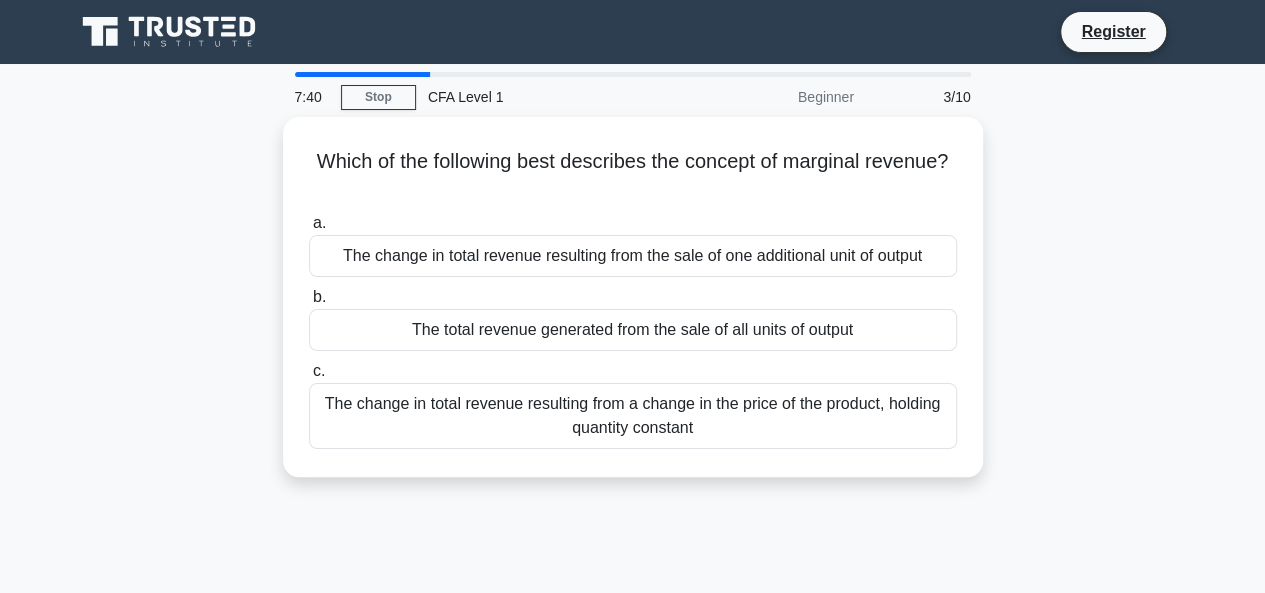 scroll, scrollTop: 1, scrollLeft: 0, axis: vertical 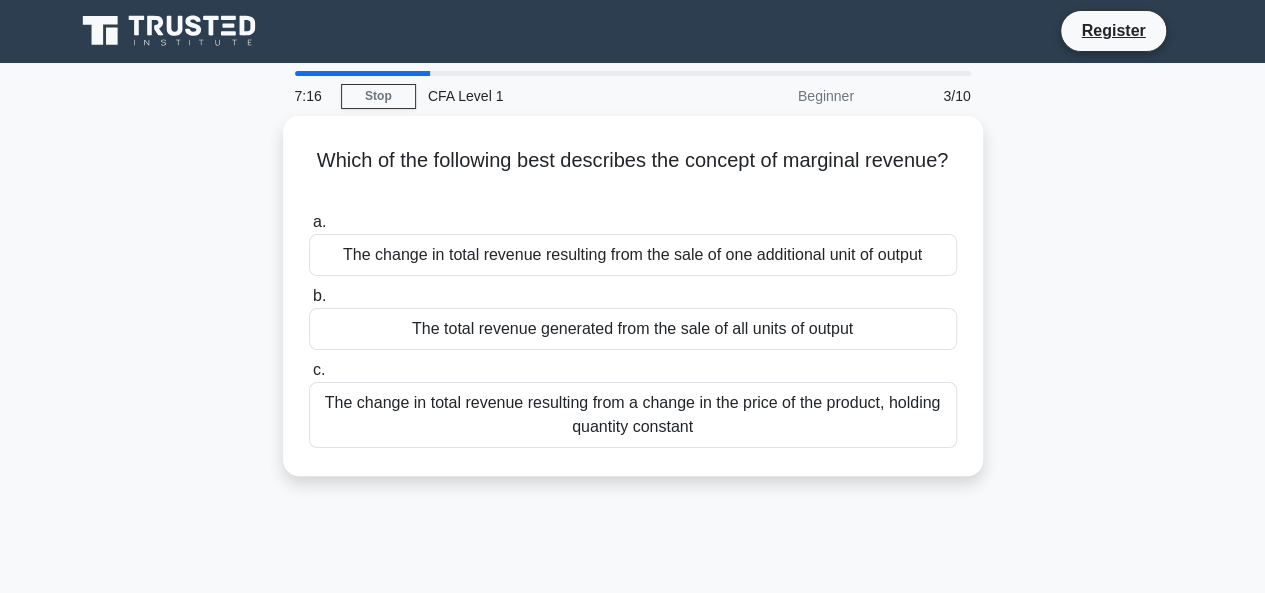 click on "The change in total revenue resulting from a change in the price of the product, holding quantity constant" at bounding box center (633, 415) 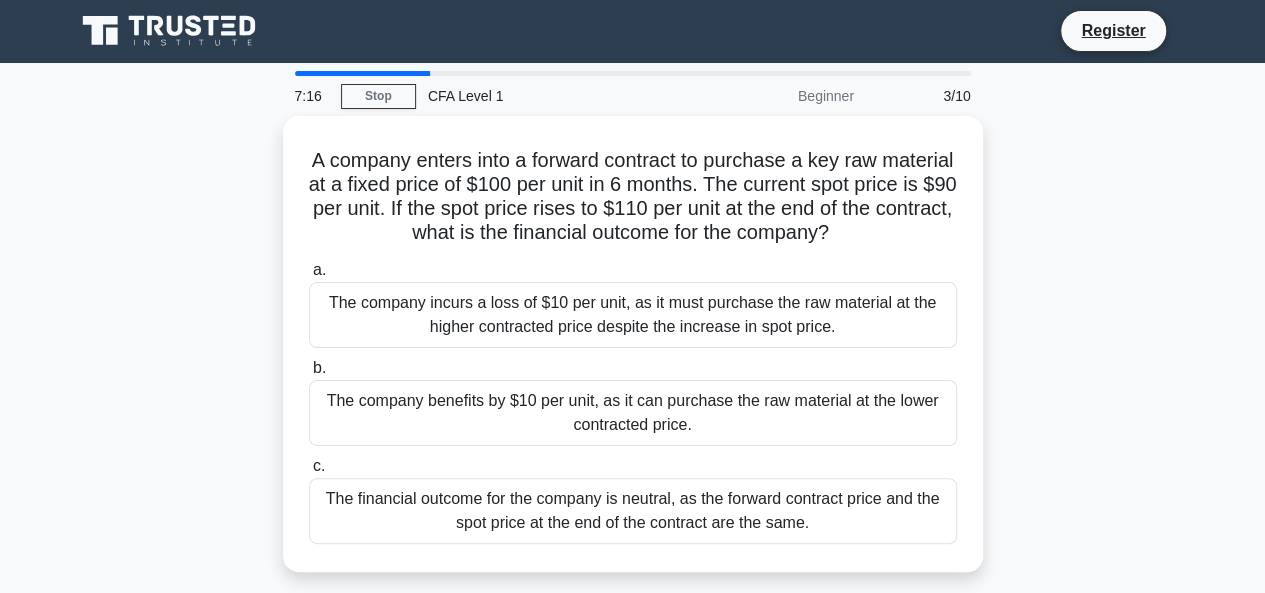 scroll, scrollTop: 0, scrollLeft: 0, axis: both 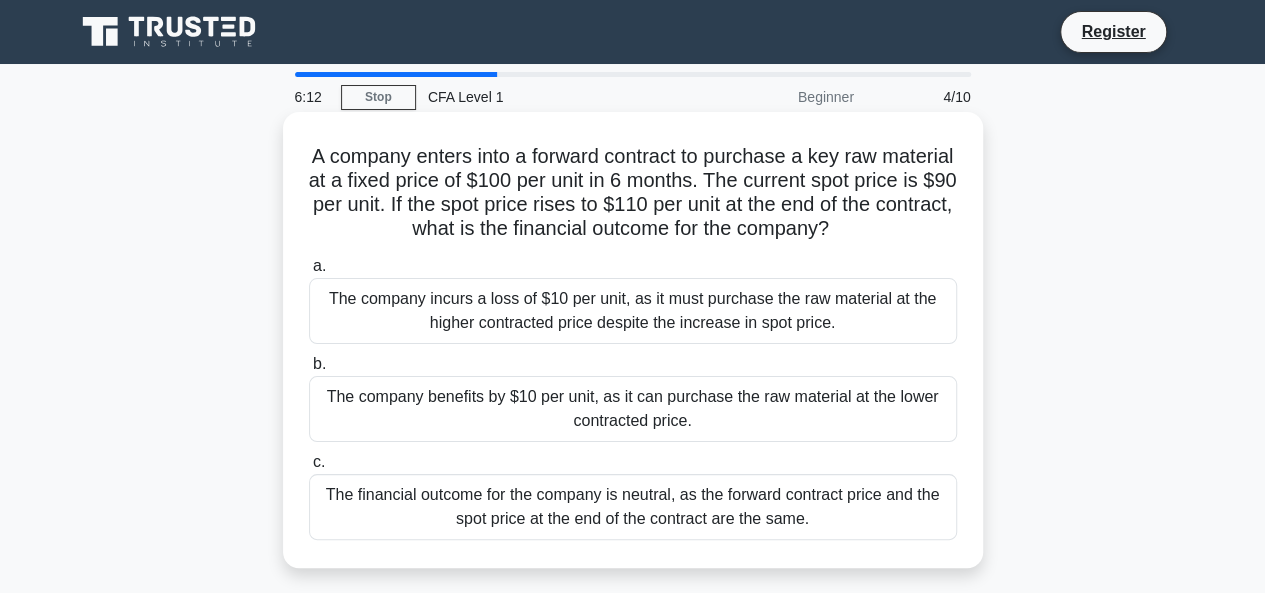 click on "The company benefits by $10 per unit, as it can purchase the raw material at the lower contracted price." at bounding box center (633, 409) 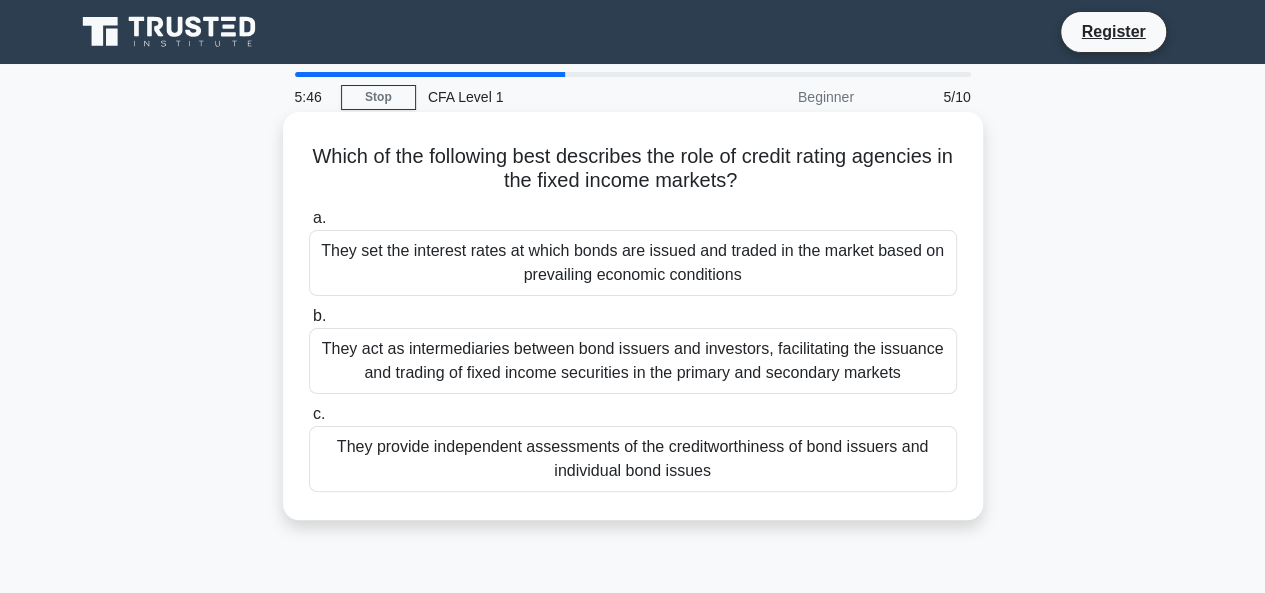 click on "They provide independent assessments of the creditworthiness of bond issuers and individual bond issues" at bounding box center [633, 459] 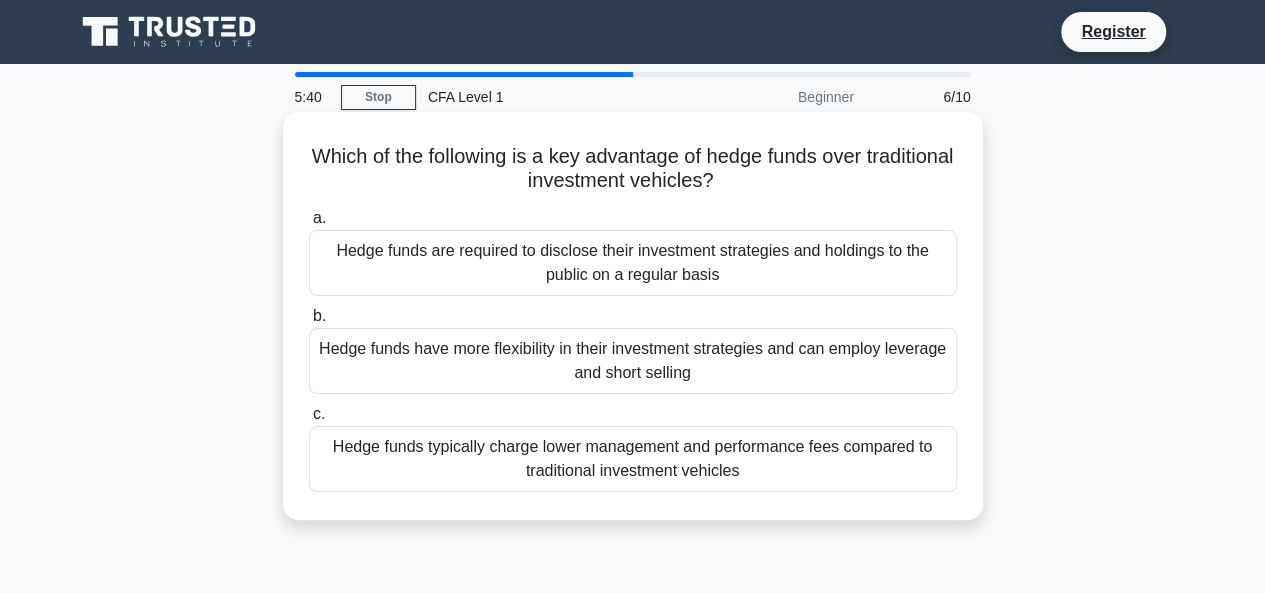 click on "Which of the following is a key advantage of hedge funds over traditional investment vehicles?
.spinner_0XTQ{transform-origin:center;animation:spinner_y6GP .75s linear infinite}@keyframes spinner_y6GP{100%{transform:rotate(360deg)}}" at bounding box center [633, 169] 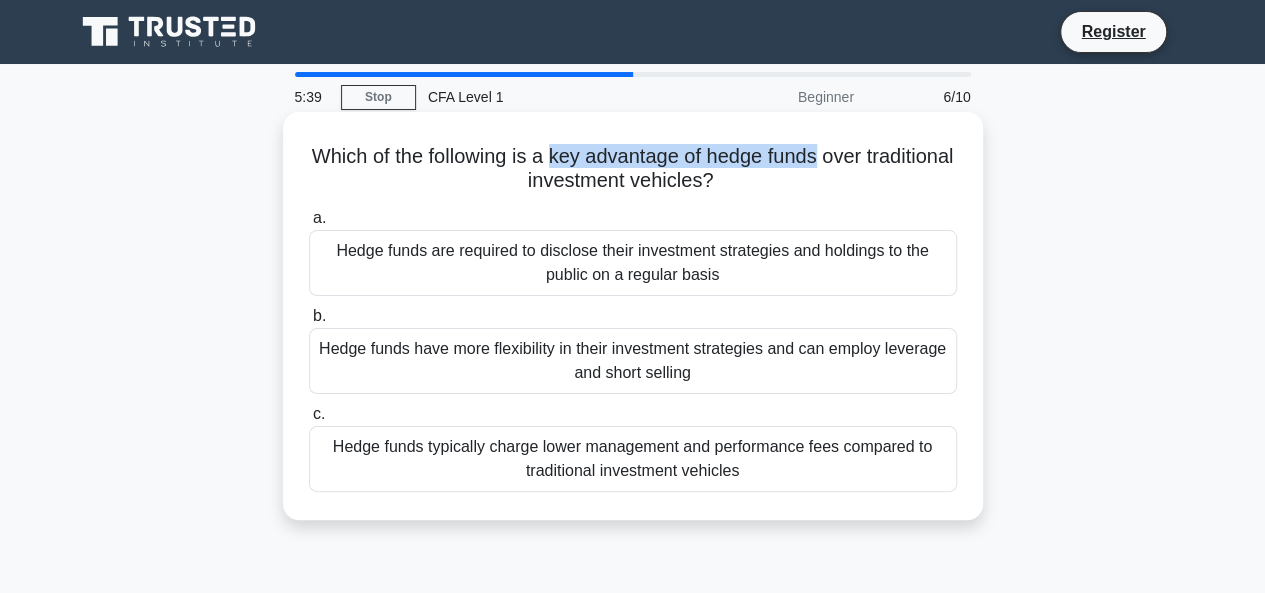 drag, startPoint x: 599, startPoint y: 158, endPoint x: 828, endPoint y: 156, distance: 229.00873 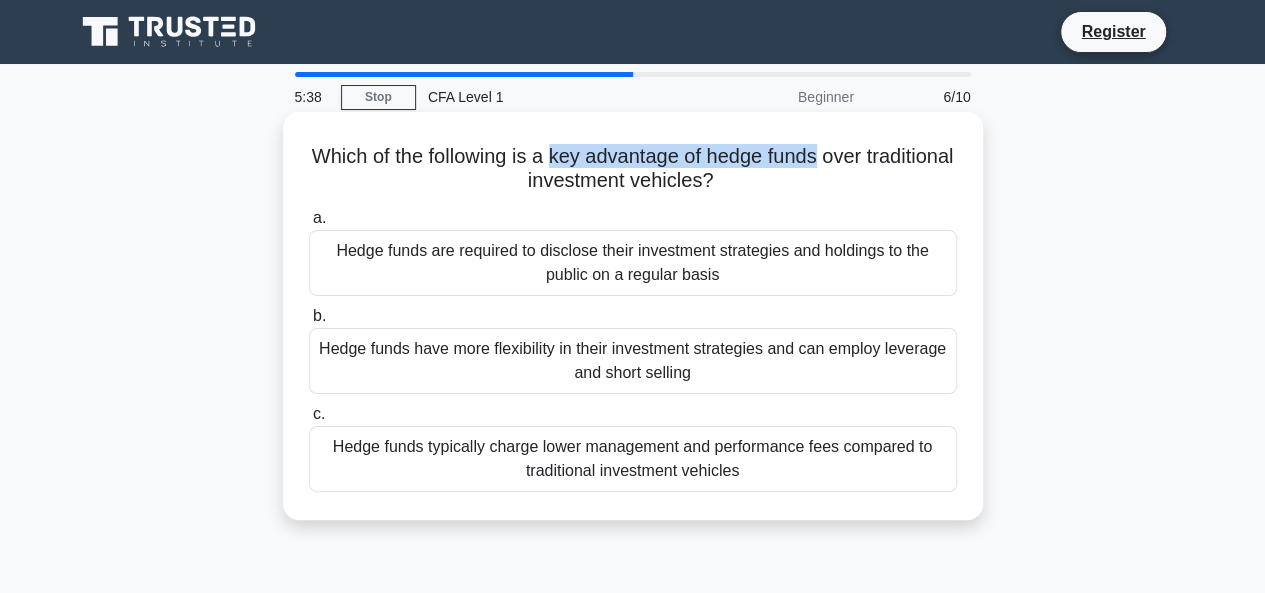 click on "Which of the following is a key advantage of hedge funds over traditional investment vehicles?
.spinner_0XTQ{transform-origin:center;animation:spinner_y6GP .75s linear infinite}@keyframes spinner_y6GP{100%{transform:rotate(360deg)}}" at bounding box center [633, 169] 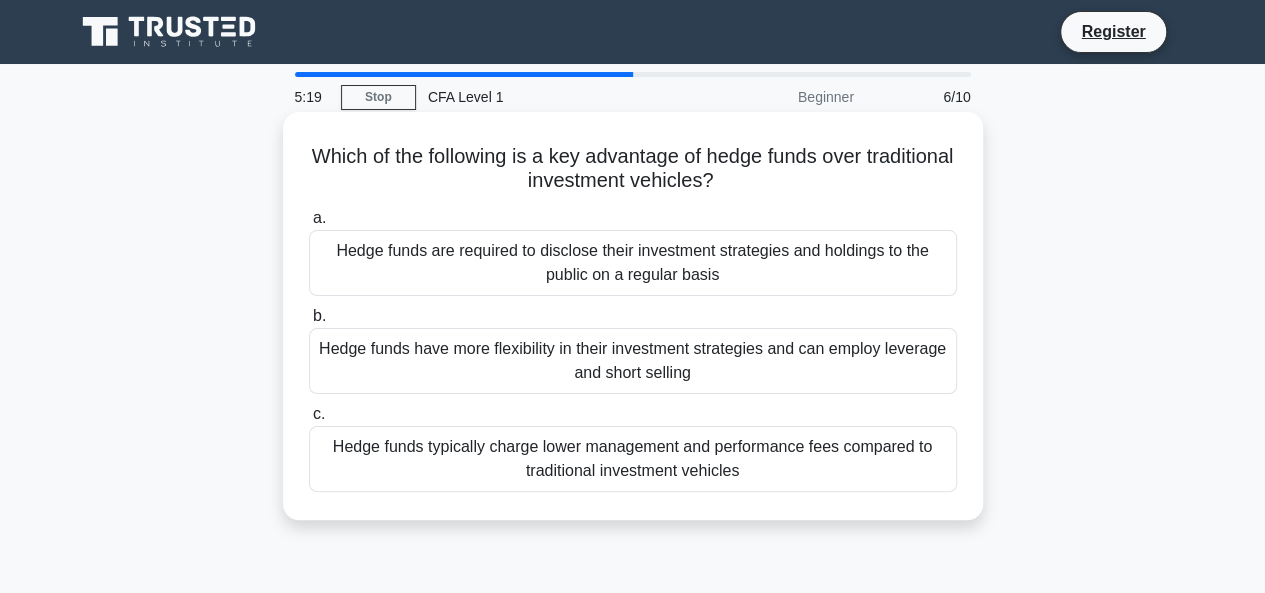 click on "Hedge funds have more flexibility in their investment strategies and can employ leverage and short selling" at bounding box center [633, 361] 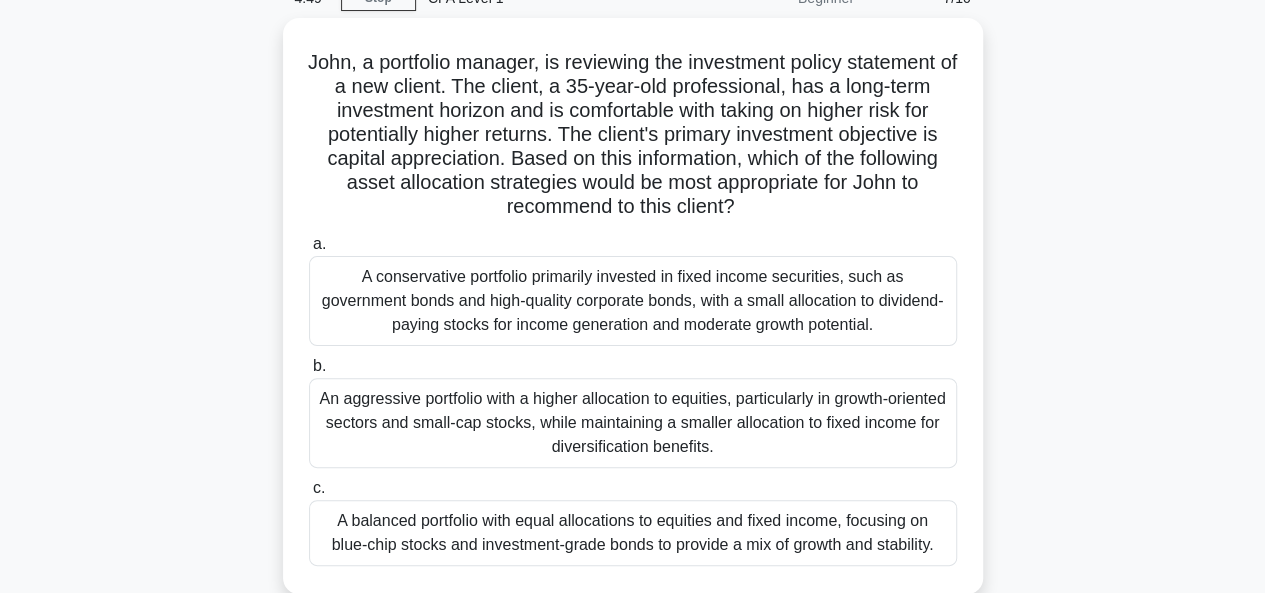 scroll, scrollTop: 101, scrollLeft: 0, axis: vertical 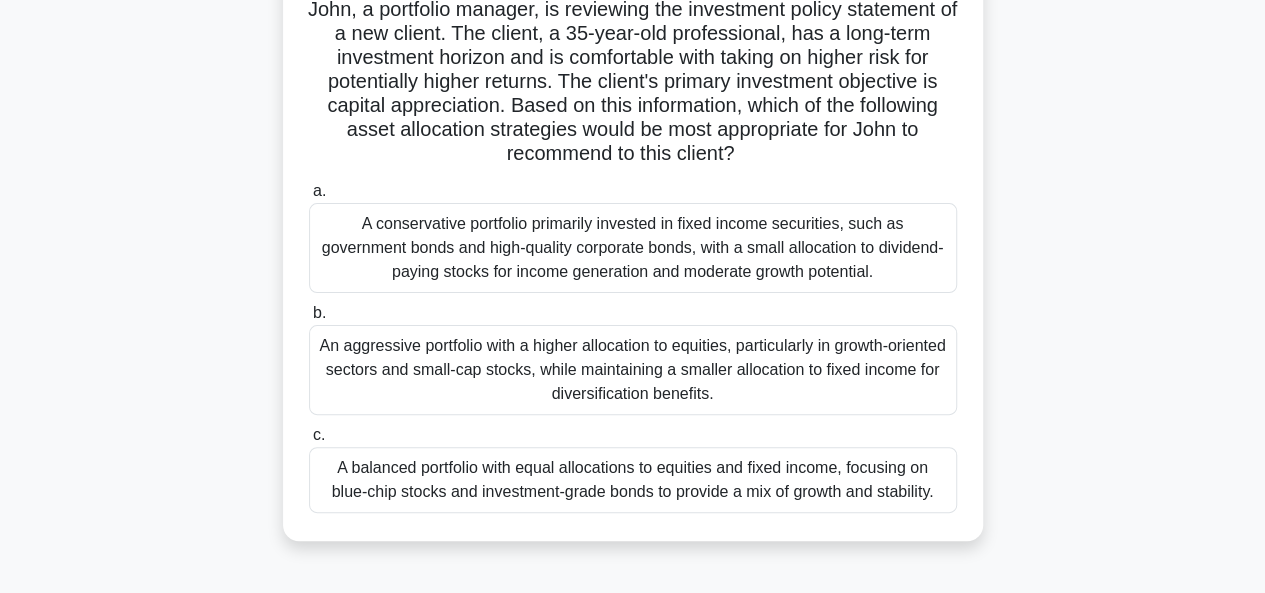 click on "An aggressive portfolio with a higher allocation to equities, particularly in growth-oriented sectors and small-cap stocks, while maintaining a smaller allocation to fixed income for diversification benefits." at bounding box center [633, 370] 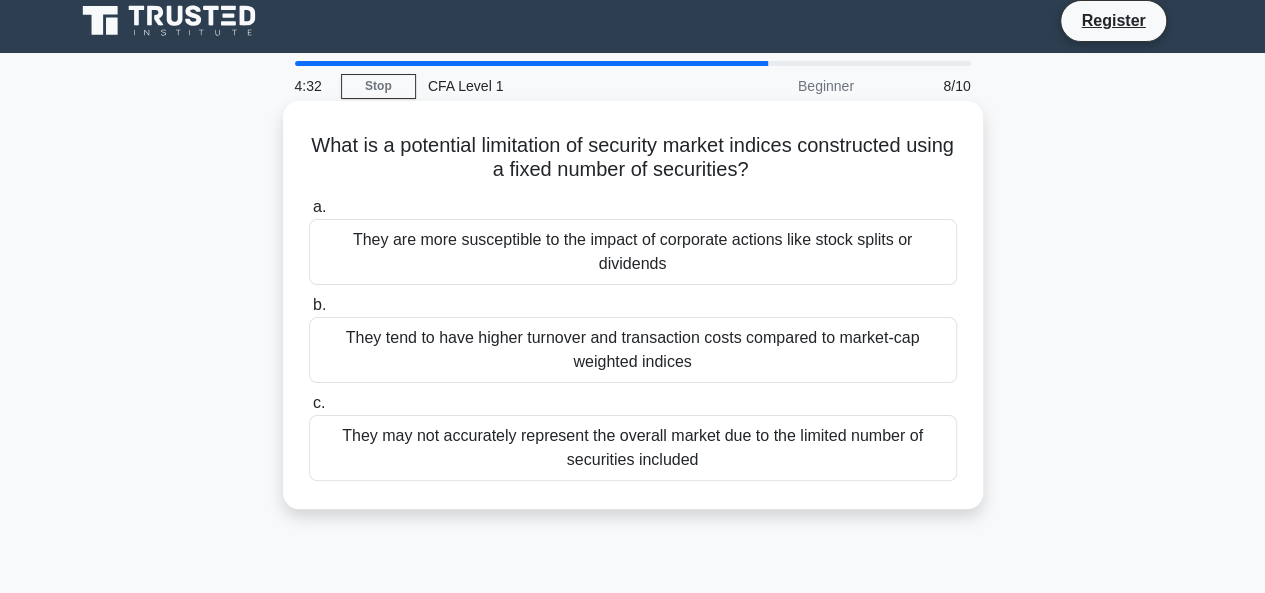 scroll, scrollTop: 0, scrollLeft: 0, axis: both 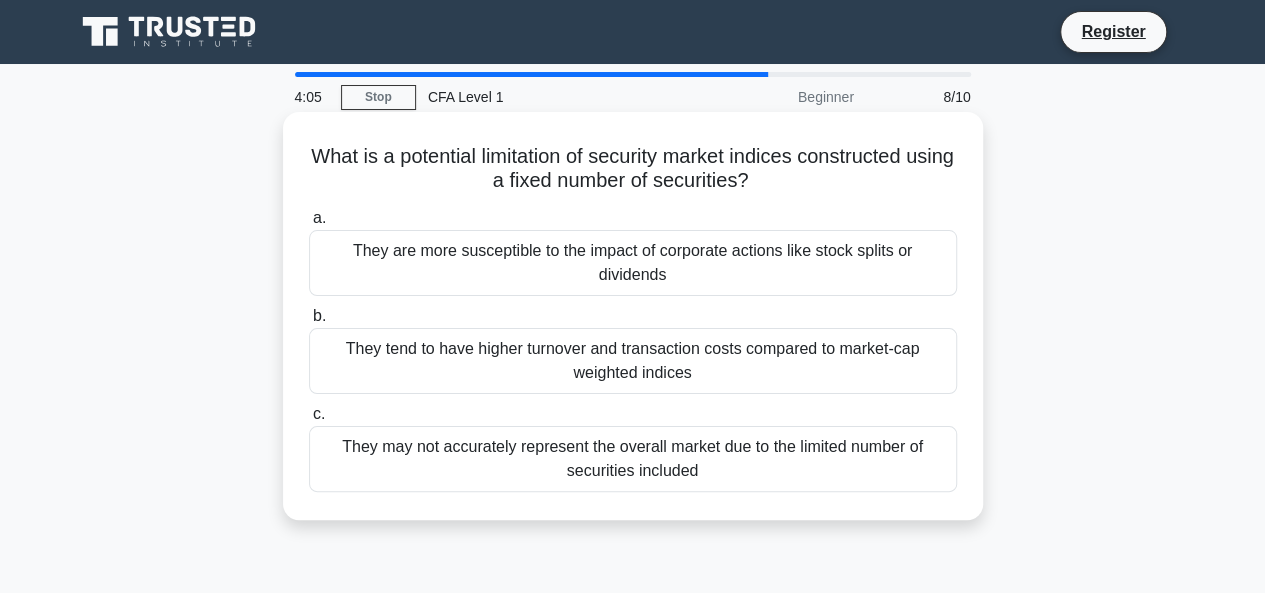 click on "They are more susceptible to the impact of corporate actions like stock splits or dividends" at bounding box center (633, 263) 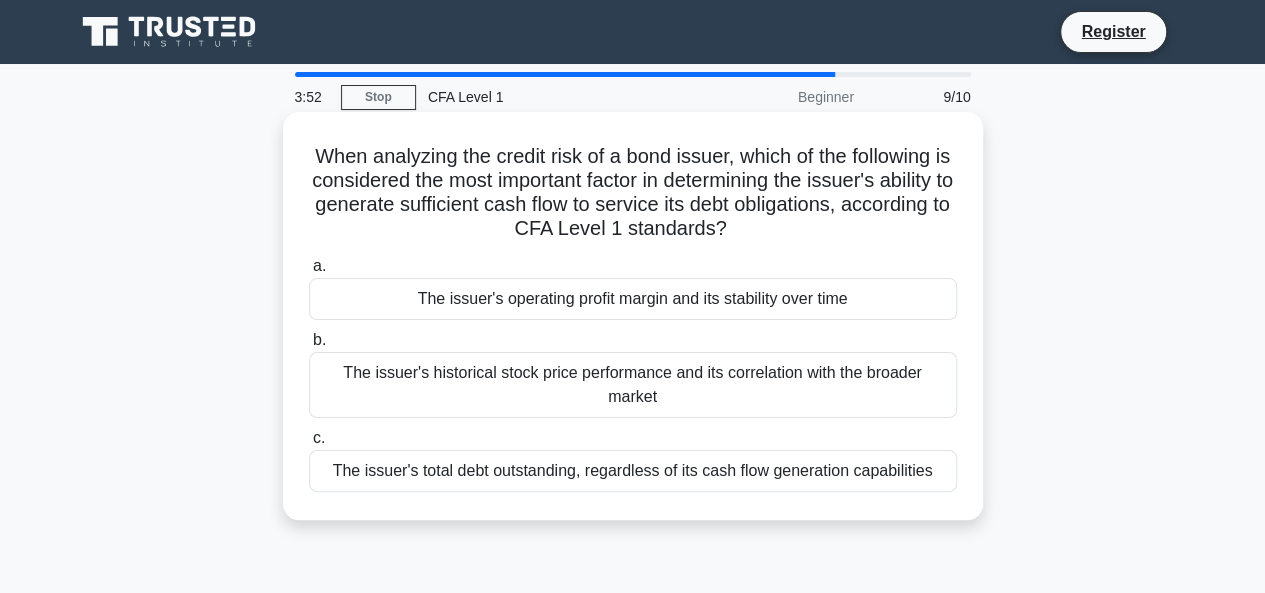 click on "When analyzing the credit risk of a bond issuer, which of the following is considered the most important factor in determining the issuer's ability to generate sufficient cash flow to service its debt obligations, according to CFA Level 1 standards?
.spinner_0XTQ{transform-origin:center;animation:spinner_y6GP .75s linear infinite}@keyframes spinner_y6GP{100%{transform:rotate(360deg)}}" at bounding box center (633, 193) 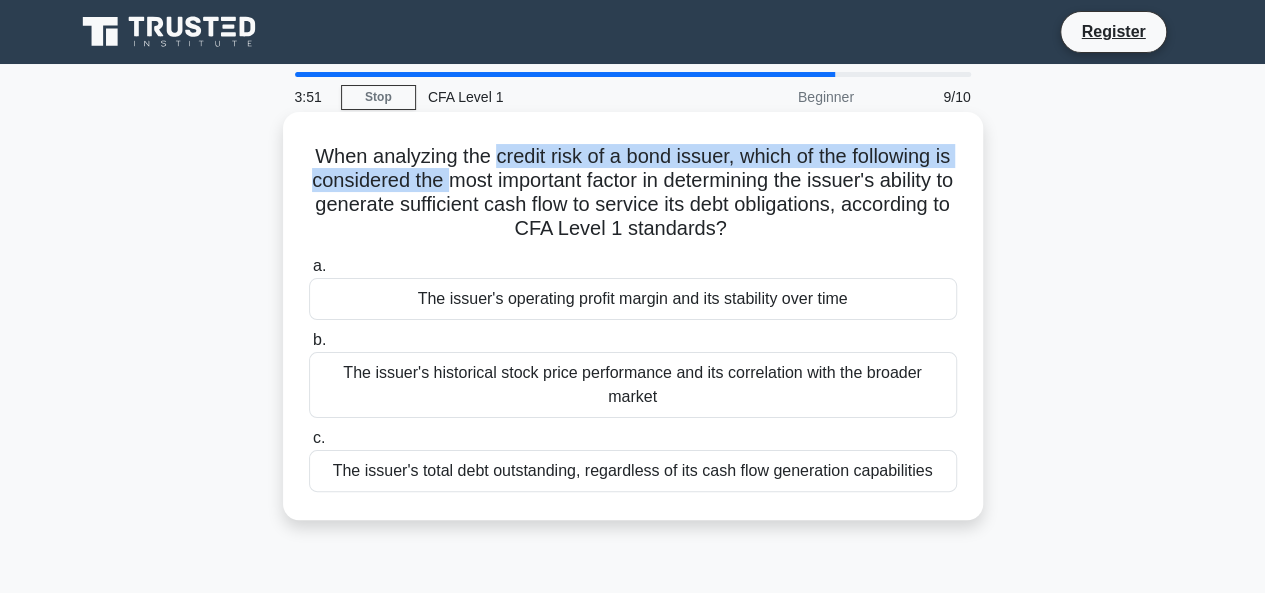 drag, startPoint x: 482, startPoint y: 172, endPoint x: 538, endPoint y: 166, distance: 56.32051 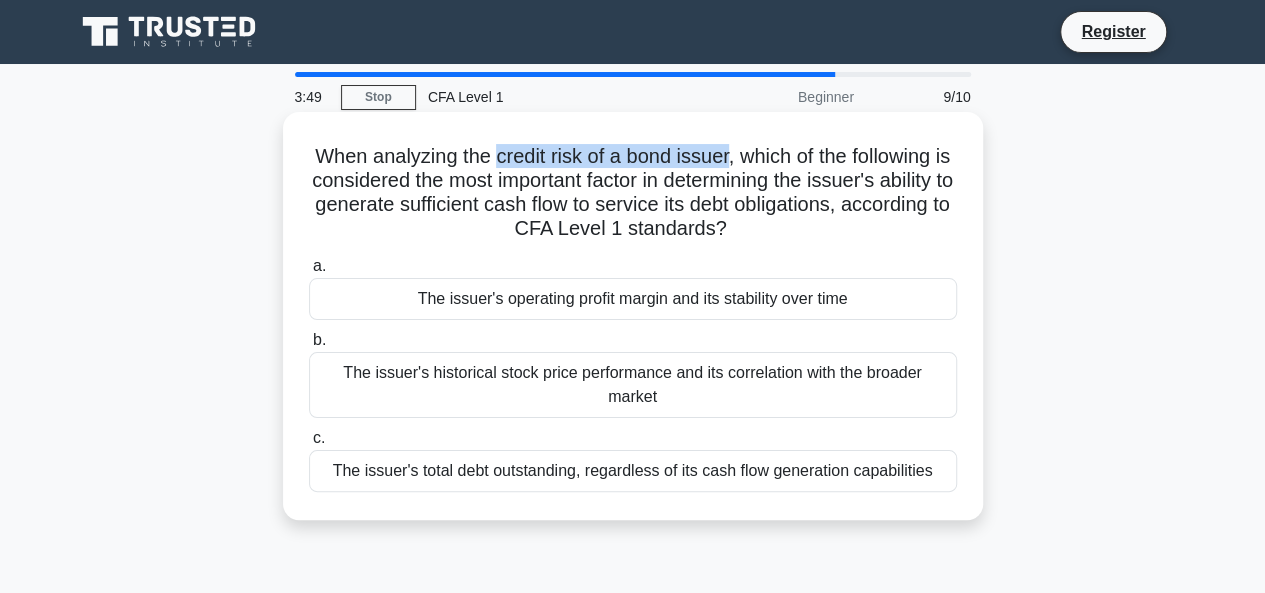 drag, startPoint x: 538, startPoint y: 166, endPoint x: 711, endPoint y: 161, distance: 173.07224 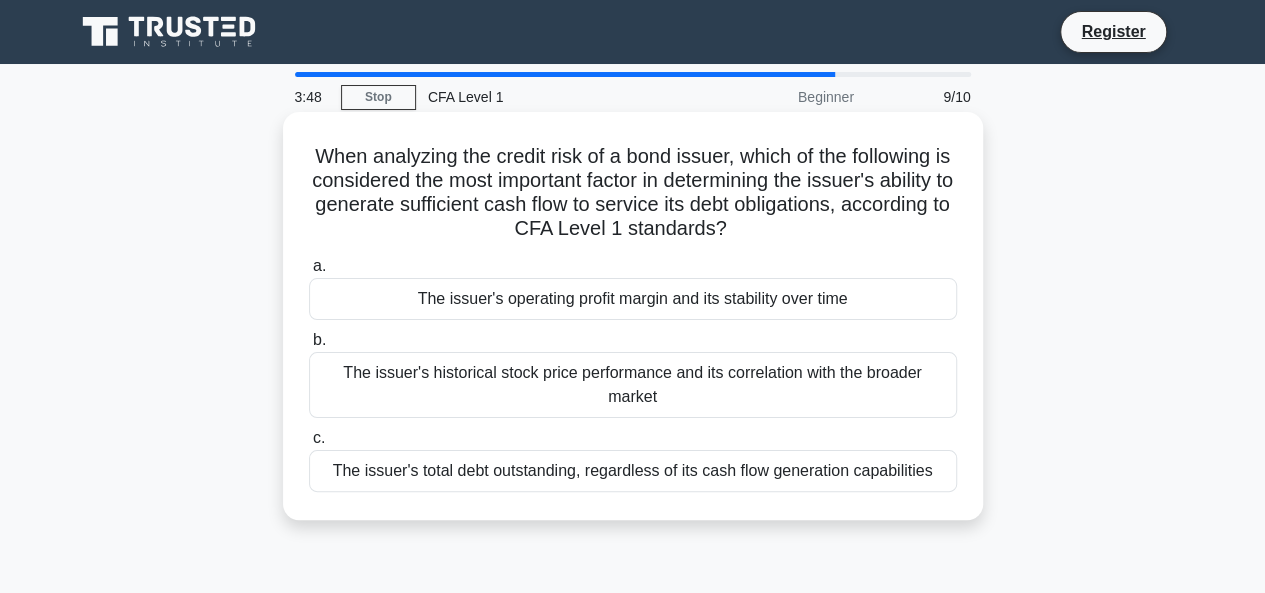 click on "When analyzing the credit risk of a bond issuer, which of the following is considered the most important factor in determining the issuer's ability to generate sufficient cash flow to service its debt obligations, according to CFA Level 1 standards?
.spinner_0XTQ{transform-origin:center;animation:spinner_y6GP .75s linear infinite}@keyframes spinner_y6GP{100%{transform:rotate(360deg)}}" at bounding box center [633, 193] 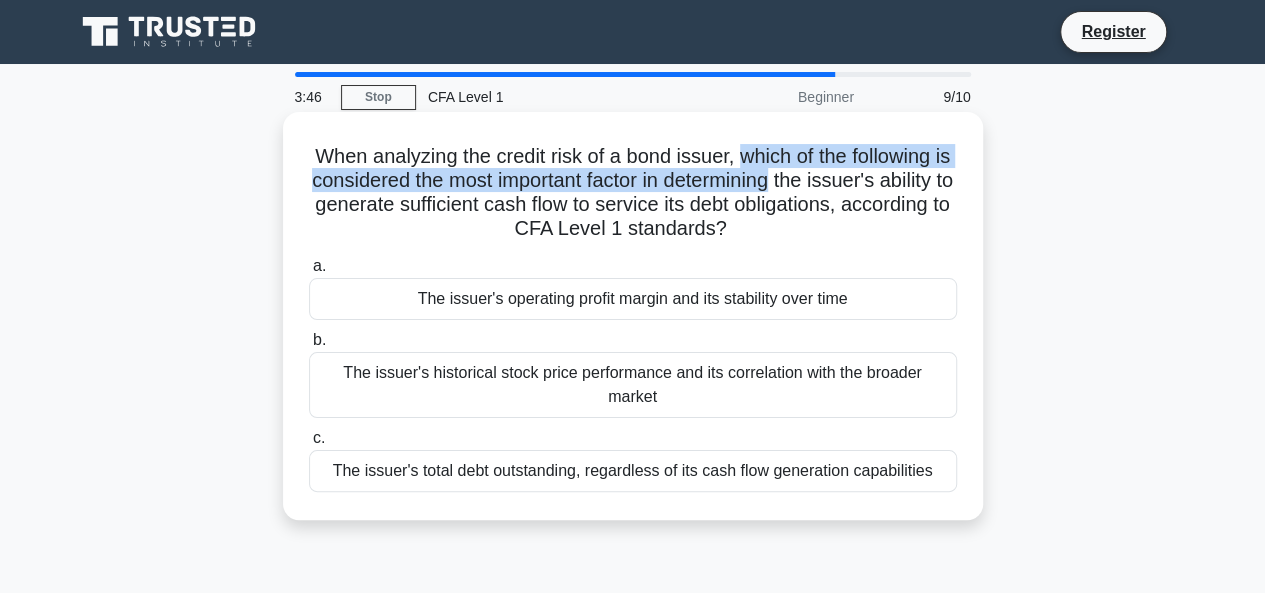 drag, startPoint x: 756, startPoint y: 159, endPoint x: 727, endPoint y: 191, distance: 43.185646 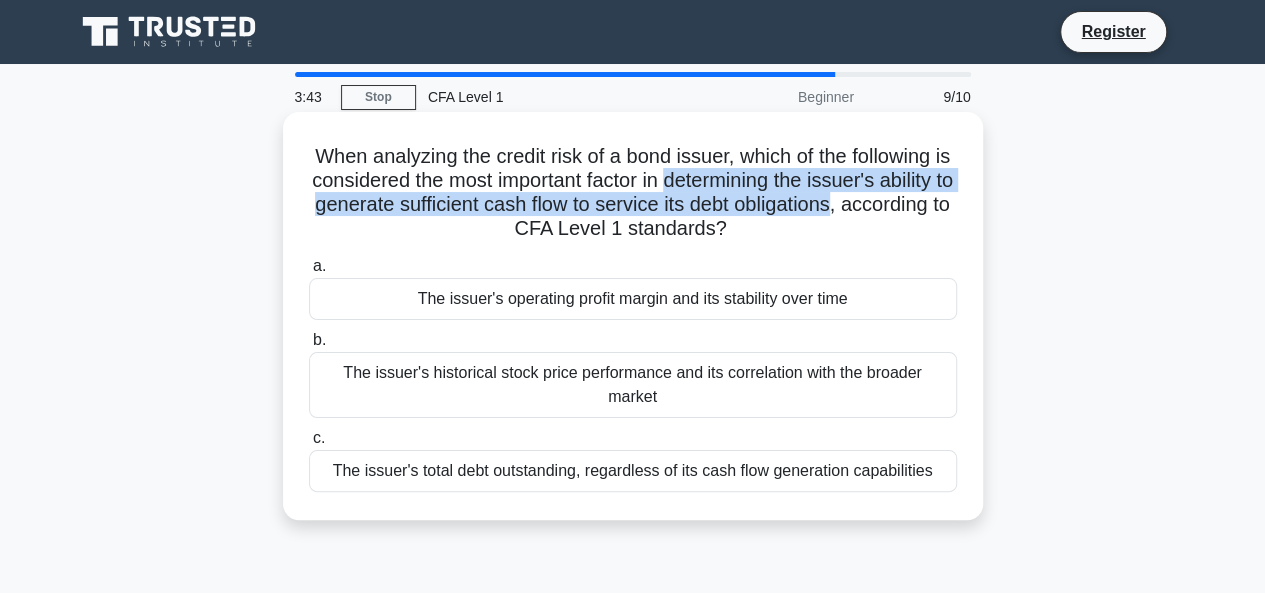 drag, startPoint x: 727, startPoint y: 191, endPoint x: 928, endPoint y: 199, distance: 201.15913 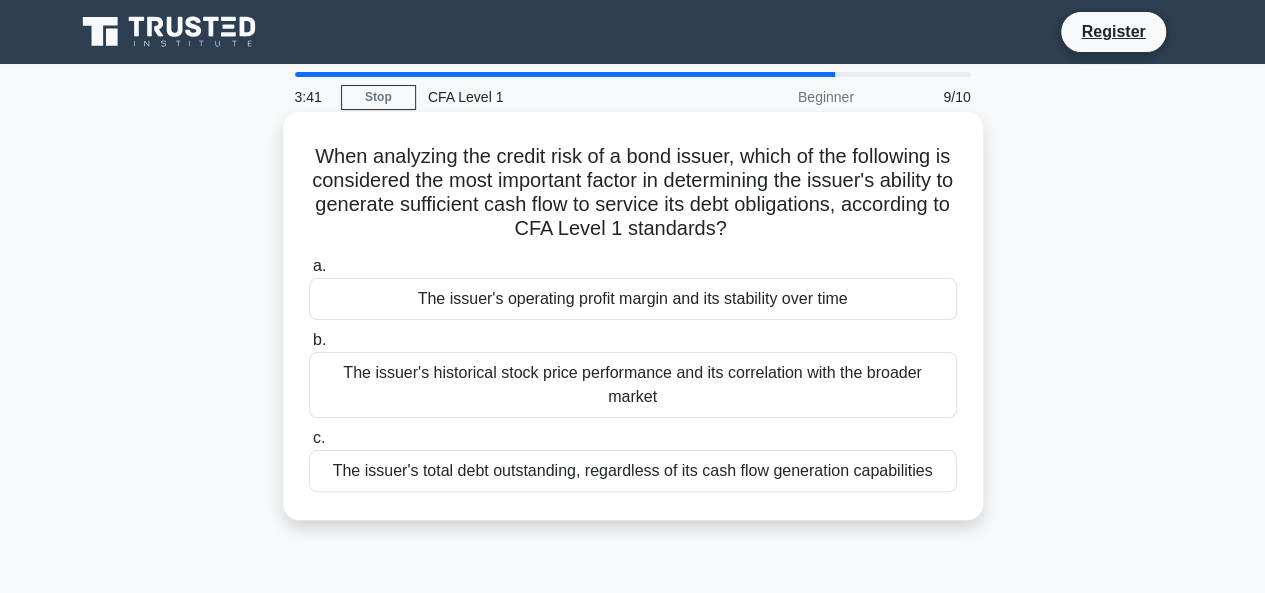 click on "When analyzing the credit risk of a bond issuer, which of the following is considered the most important factor in determining the issuer's ability to generate sufficient cash flow to service its debt obligations, according to CFA Level 1 standards?
.spinner_0XTQ{transform-origin:center;animation:spinner_y6GP .75s linear infinite}@keyframes spinner_y6GP{100%{transform:rotate(360deg)}}
a.
b. c." at bounding box center (633, 316) 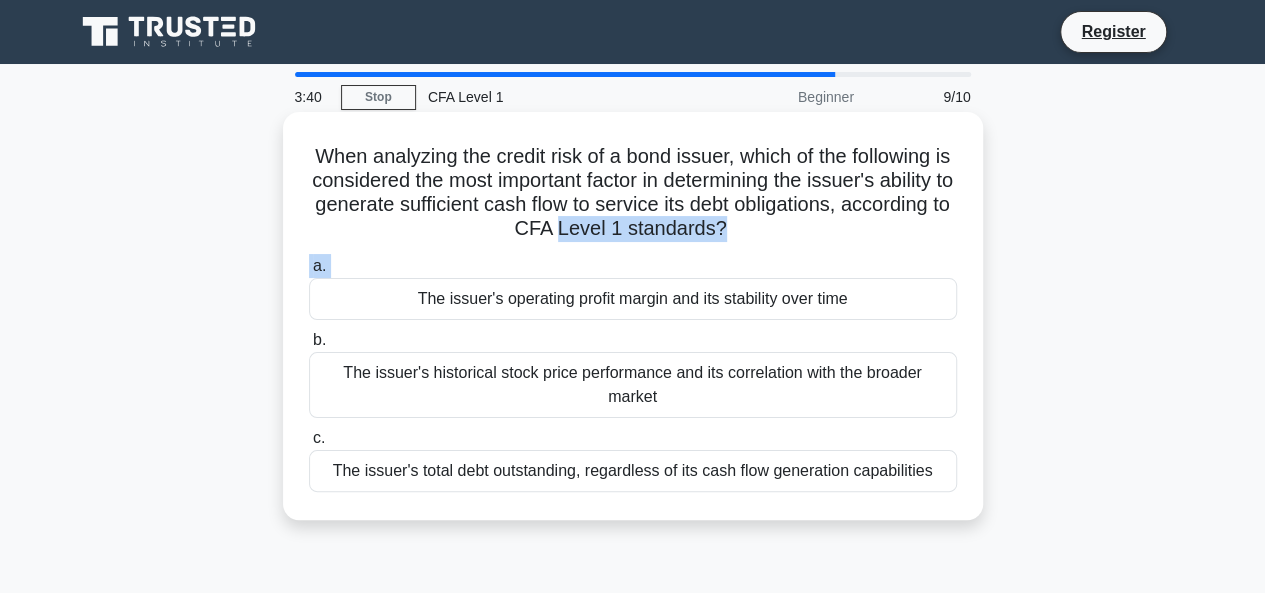drag, startPoint x: 602, startPoint y: 247, endPoint x: 642, endPoint y: 234, distance: 42.059483 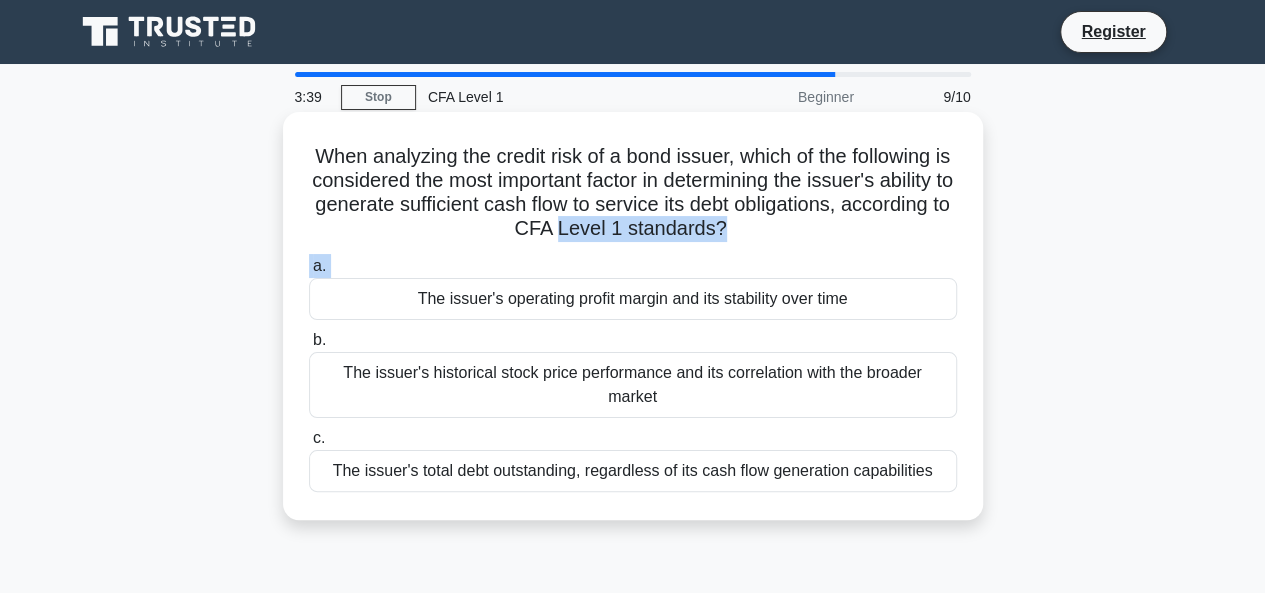 click on "When analyzing the credit risk of a bond issuer, which of the following is considered the most important factor in determining the issuer's ability to generate sufficient cash flow to service its debt obligations, according to CFA Level 1 standards?
.spinner_0XTQ{transform-origin:center;animation:spinner_y6GP .75s linear infinite}@keyframes spinner_y6GP{100%{transform:rotate(360deg)}}" at bounding box center (633, 193) 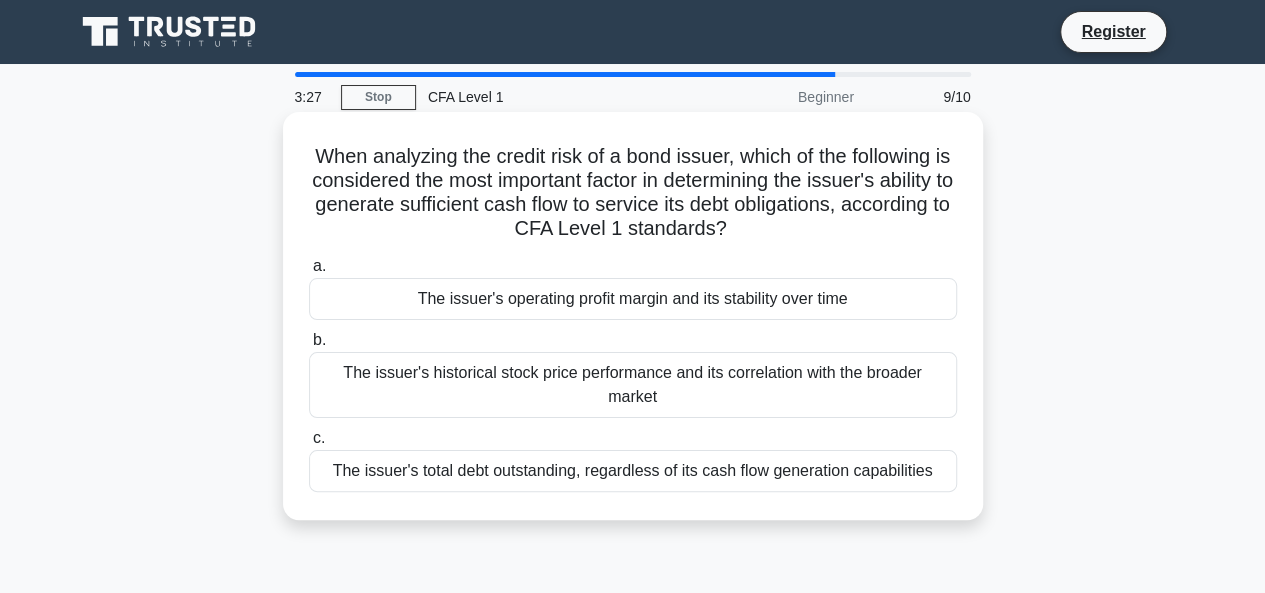 click on "The issuer's operating profit margin and its stability over time" at bounding box center (633, 299) 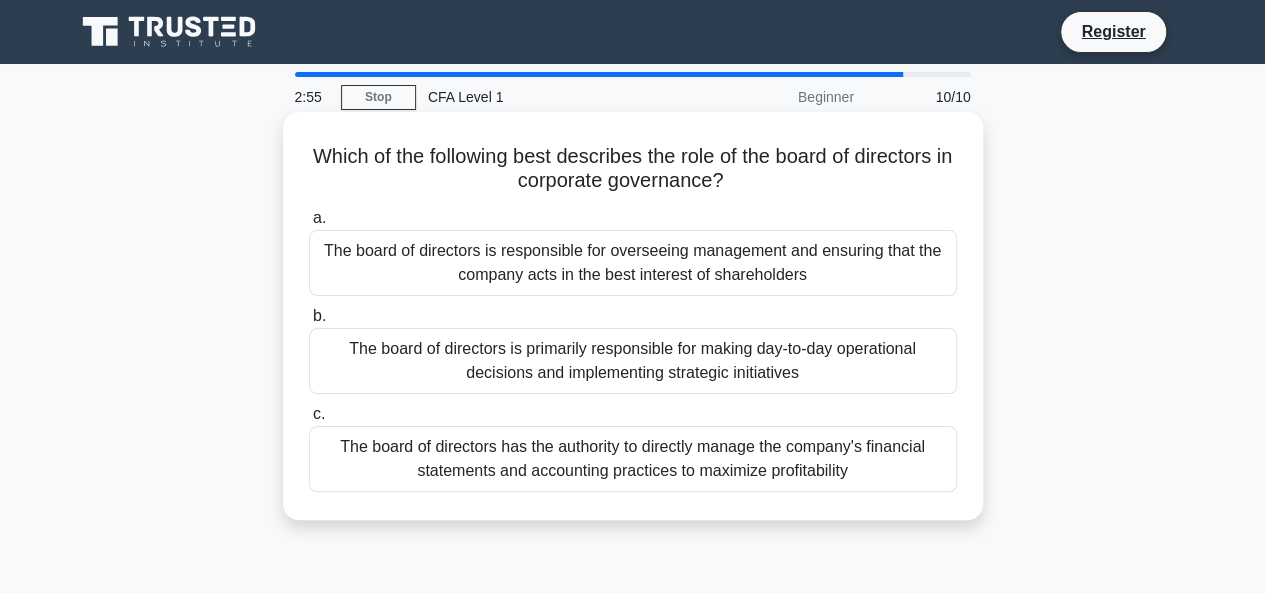 click on "The board of directors is responsible for overseeing management and ensuring that the company acts in the best interest of shareholders" at bounding box center (633, 263) 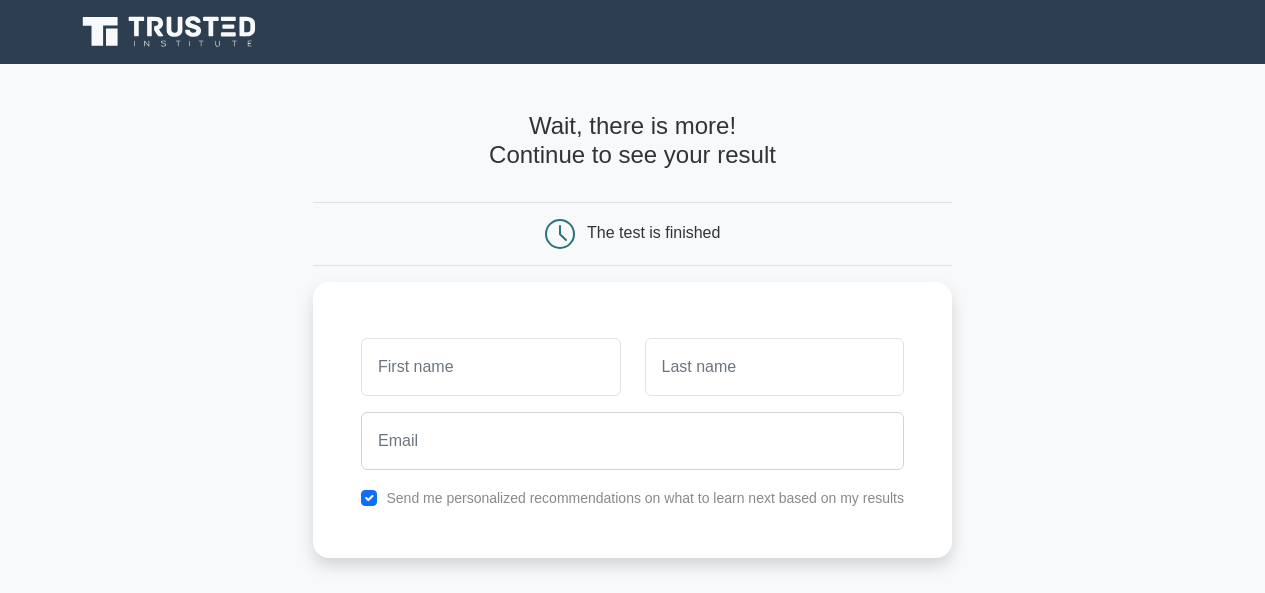 scroll, scrollTop: 0, scrollLeft: 0, axis: both 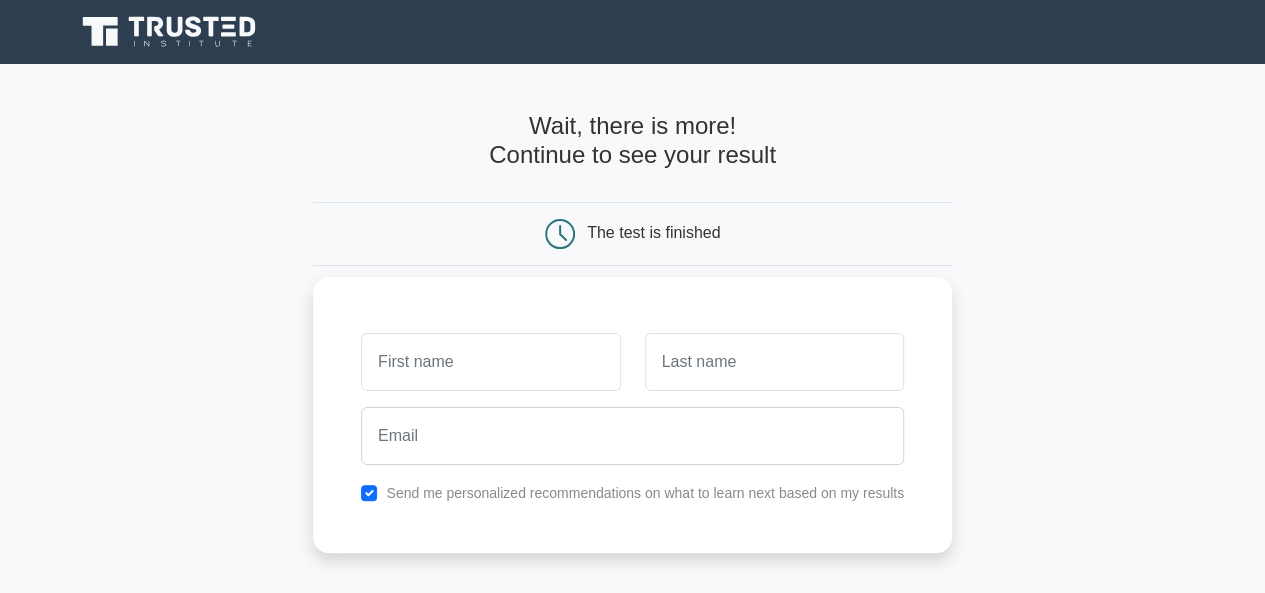 click at bounding box center (490, 362) 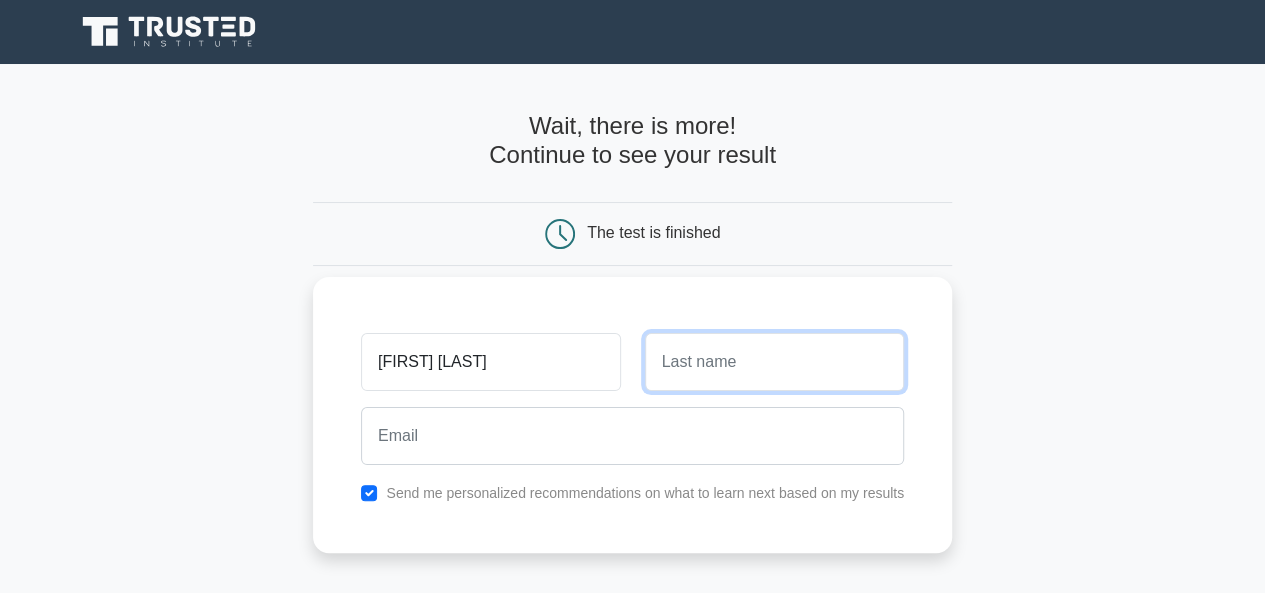 click at bounding box center [774, 362] 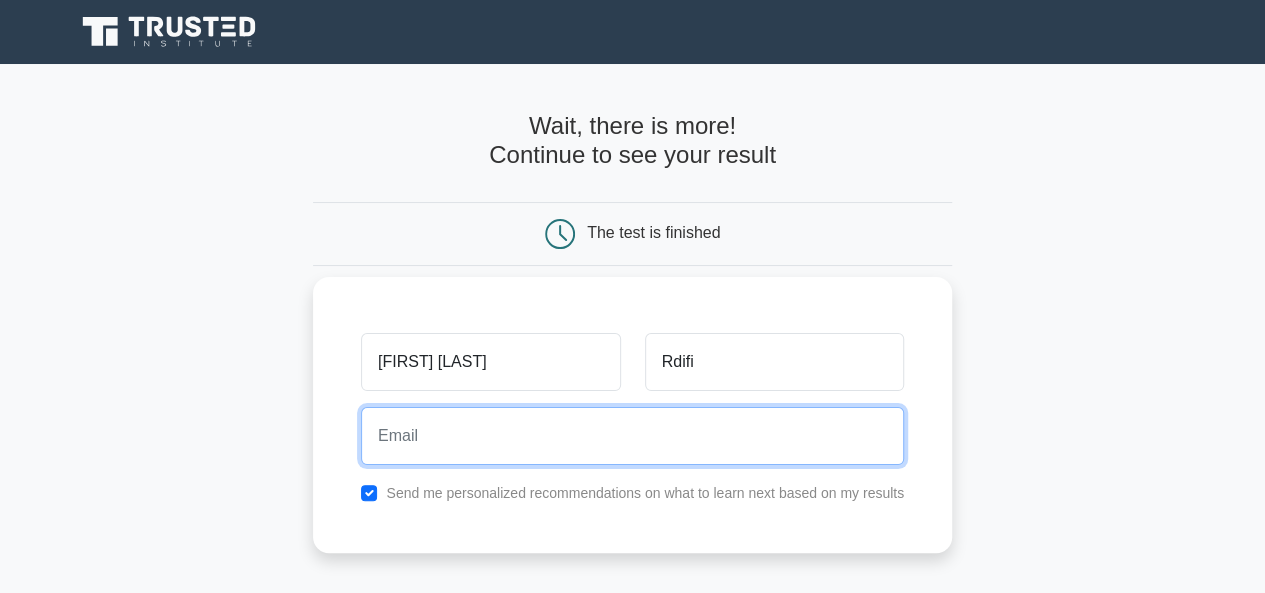 click at bounding box center [632, 436] 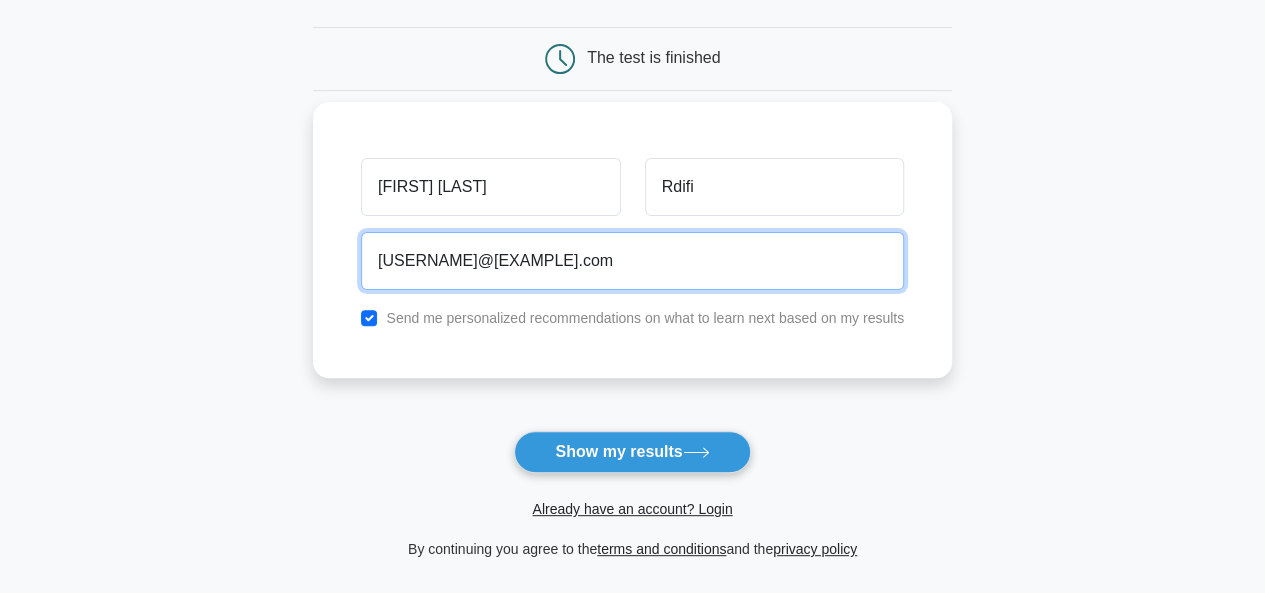 scroll, scrollTop: 198, scrollLeft: 0, axis: vertical 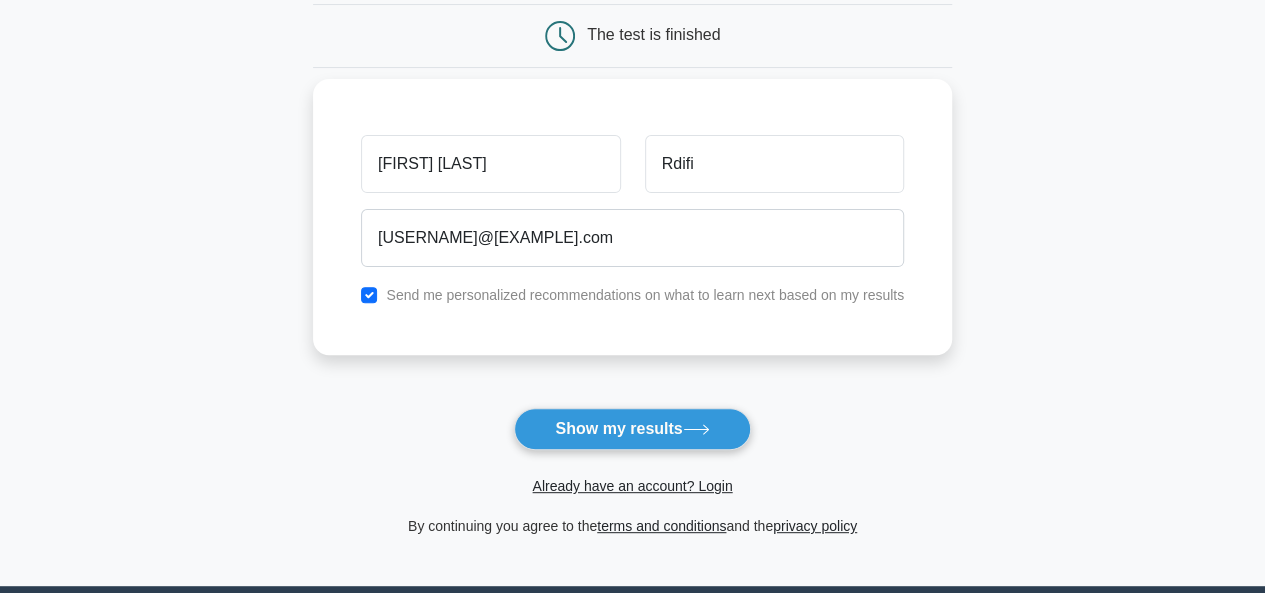click on "Send me personalized recommendations on what to learn next based on my results" at bounding box center (632, 295) 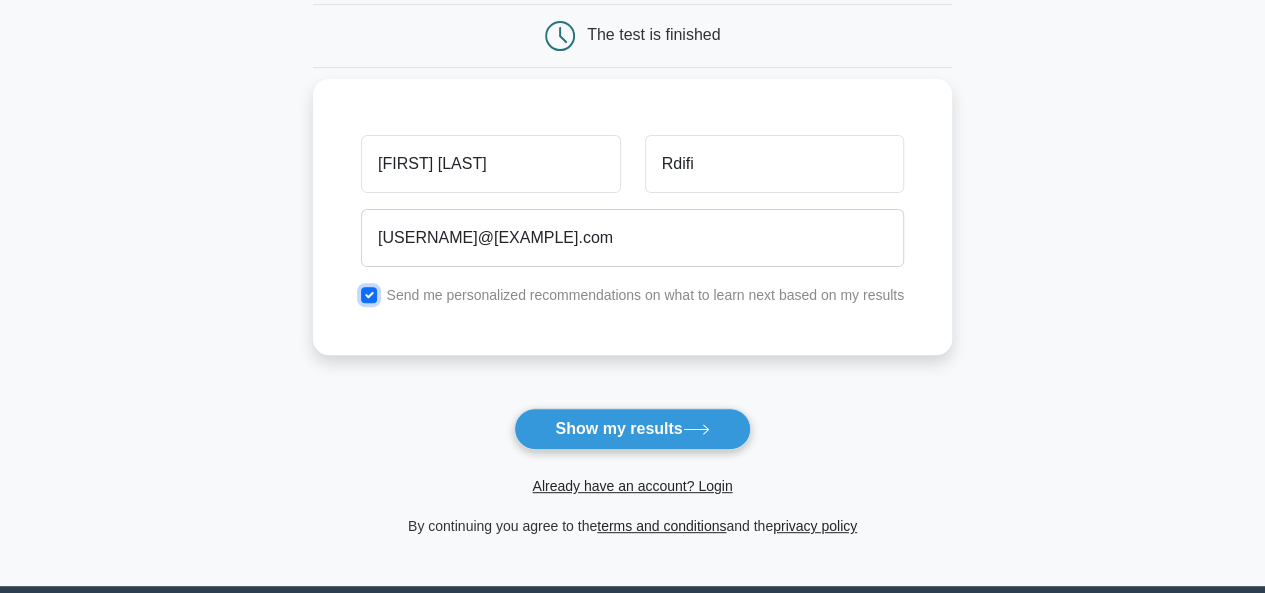 click at bounding box center [369, 295] 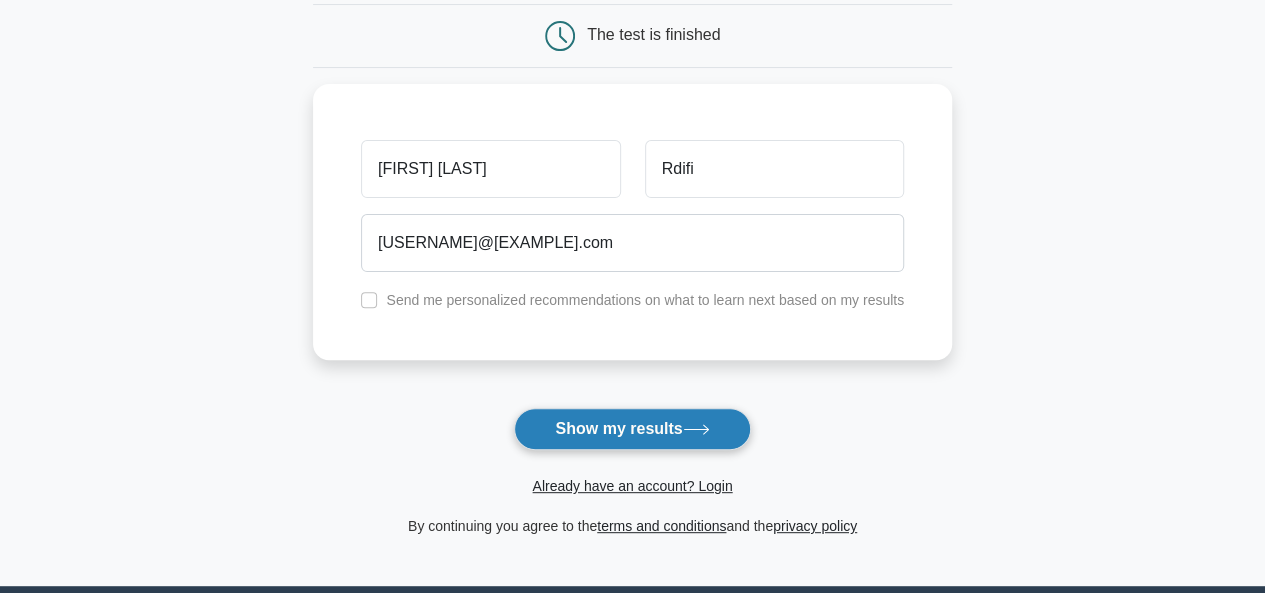 click on "Show my results" at bounding box center [632, 429] 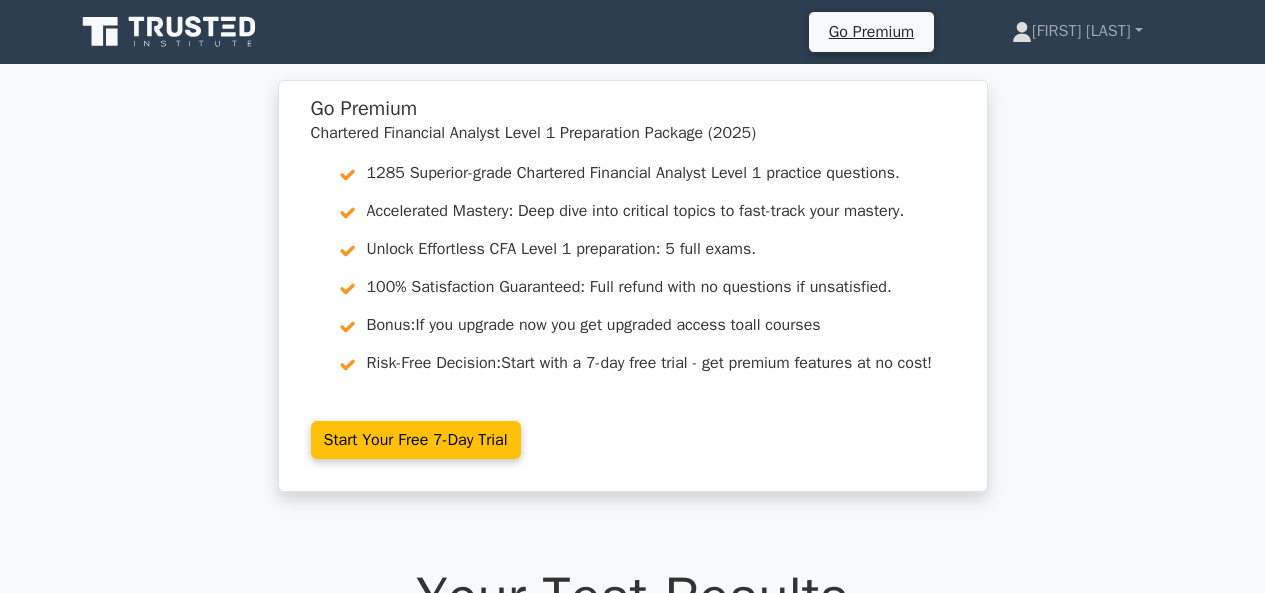 scroll, scrollTop: 0, scrollLeft: 0, axis: both 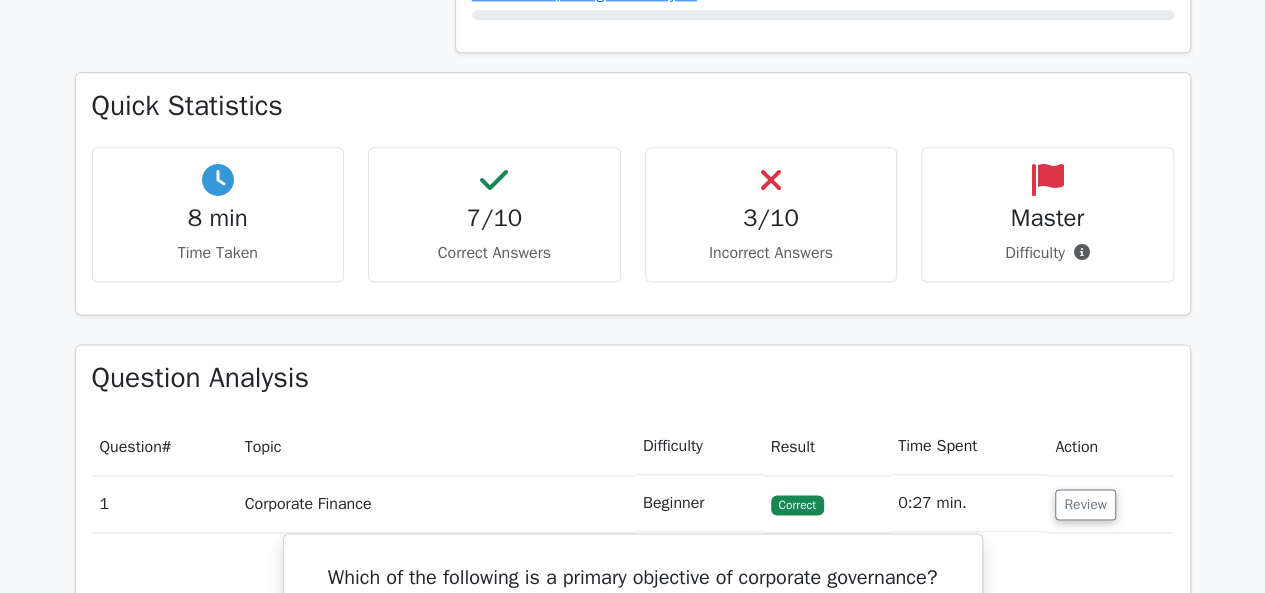 click on "Master" at bounding box center [1047, 218] 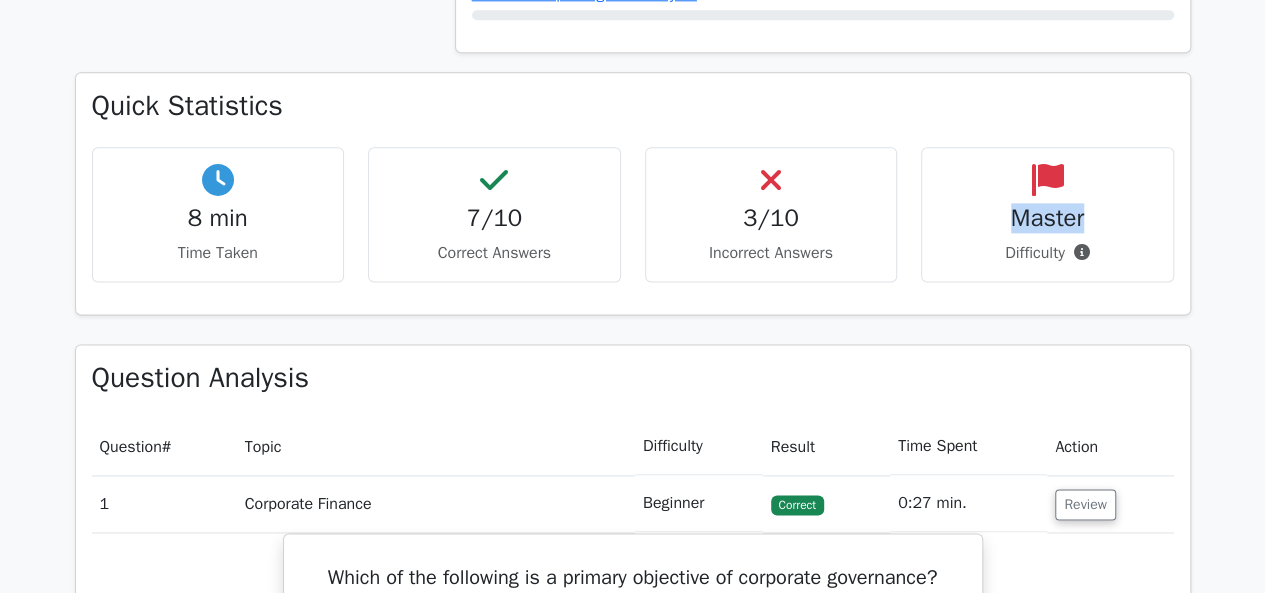 click on "Master" at bounding box center [1047, 218] 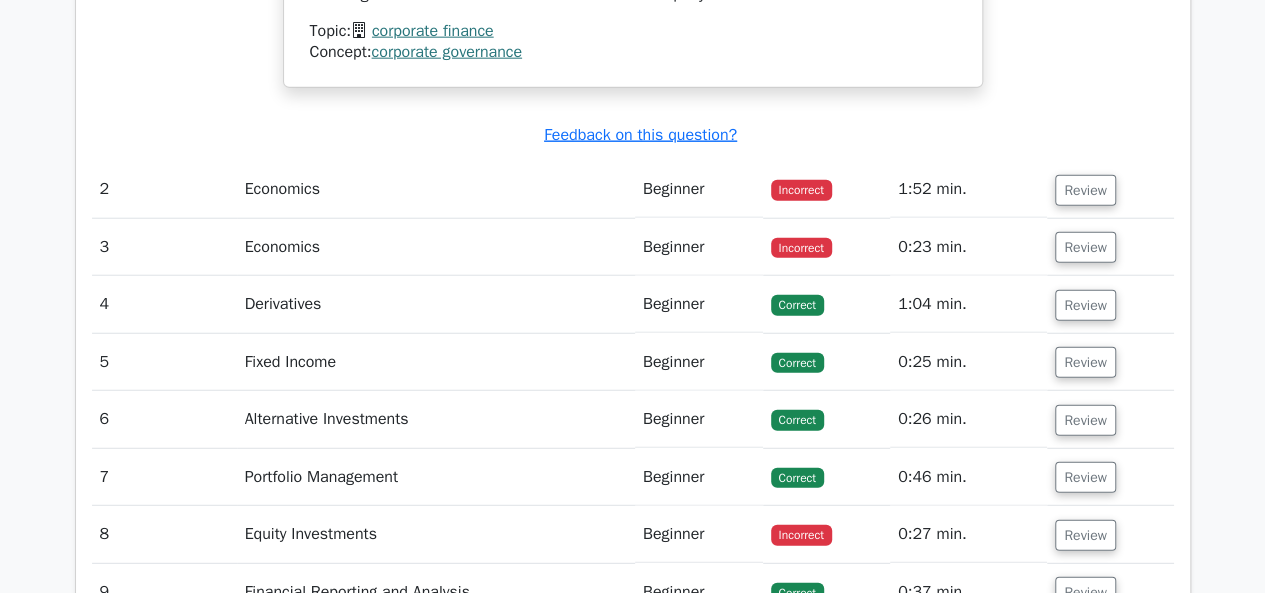 scroll, scrollTop: 2494, scrollLeft: 0, axis: vertical 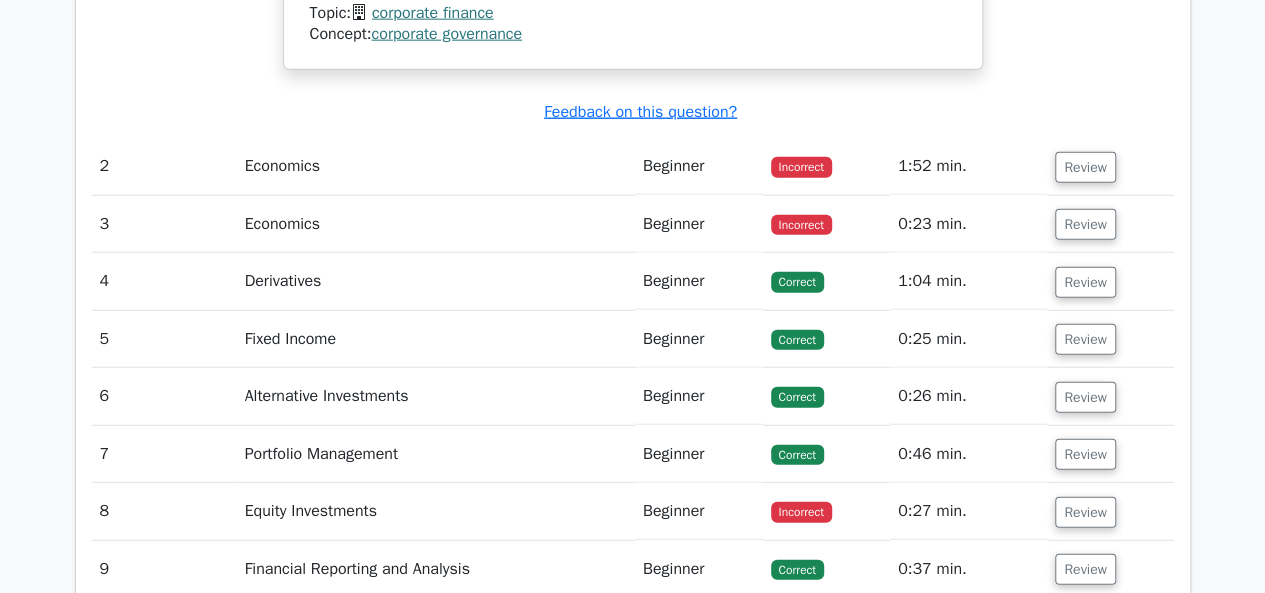 click on "Economics" at bounding box center [436, 166] 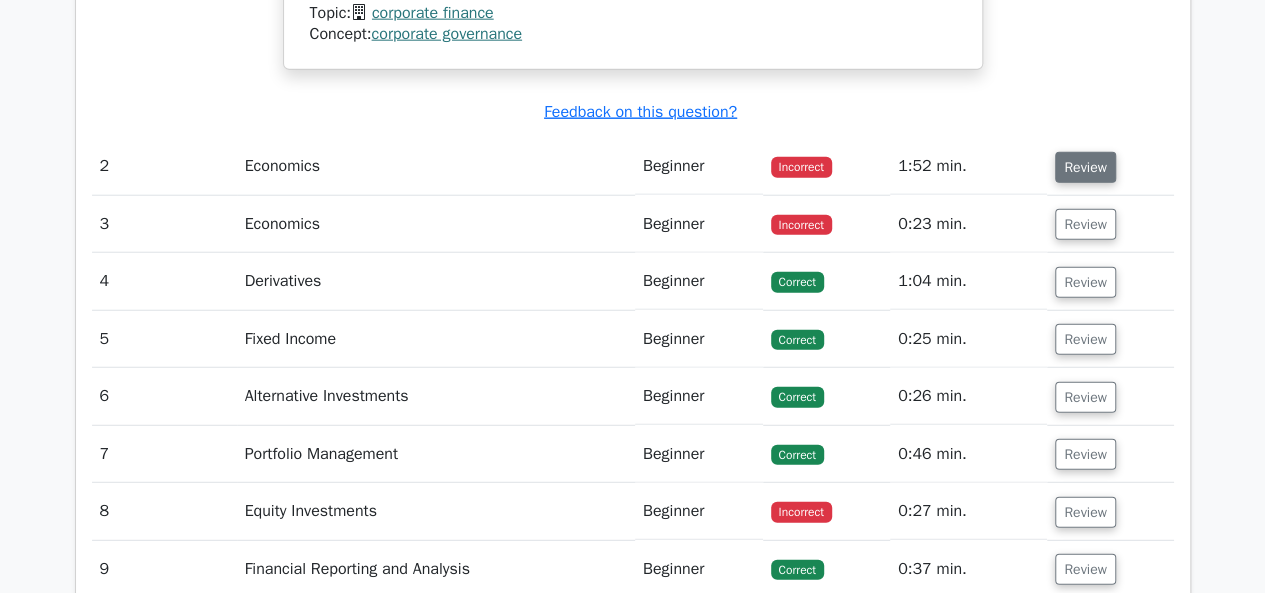 click on "Review" at bounding box center (1085, 167) 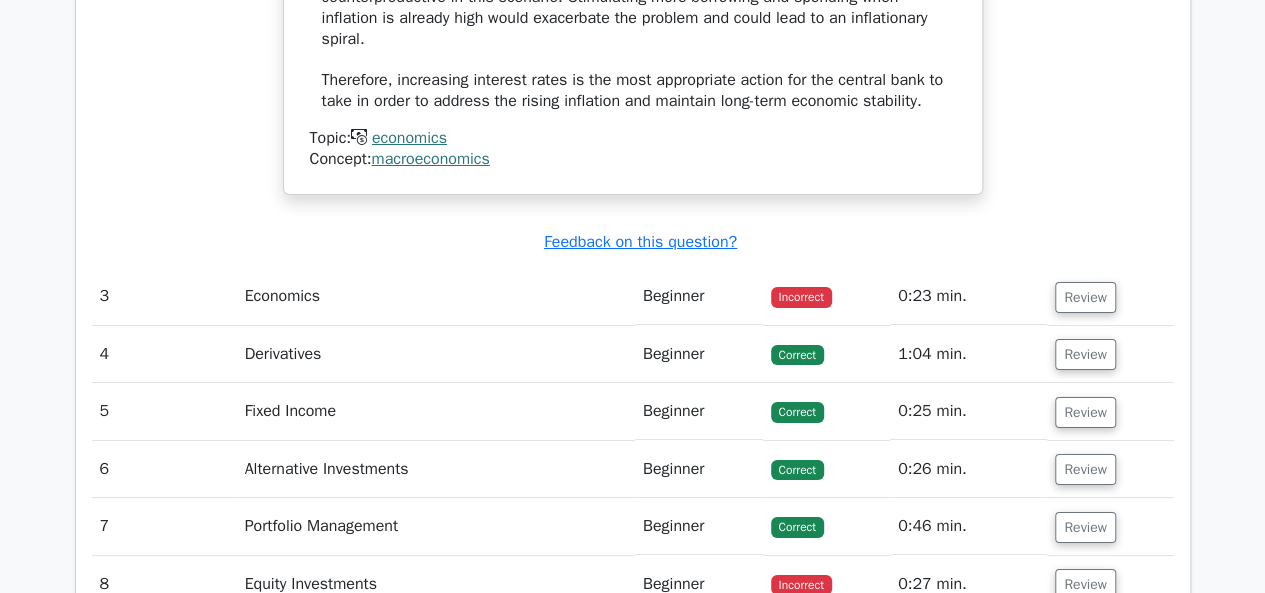 scroll, scrollTop: 3722, scrollLeft: 0, axis: vertical 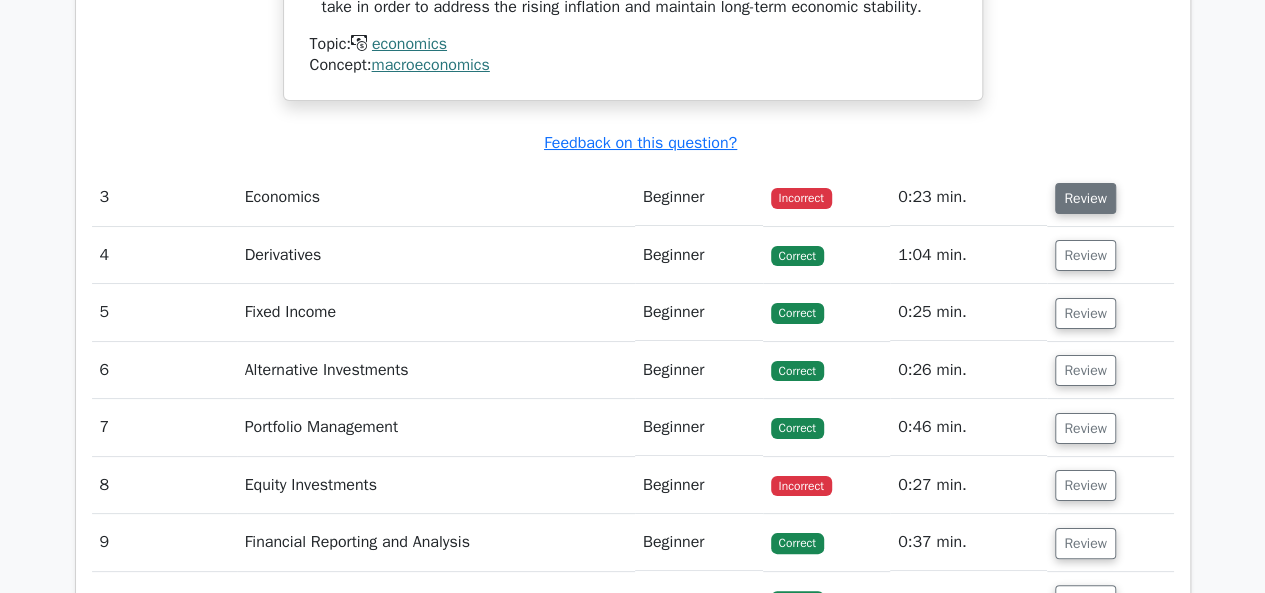 click on "Review" at bounding box center [1085, 198] 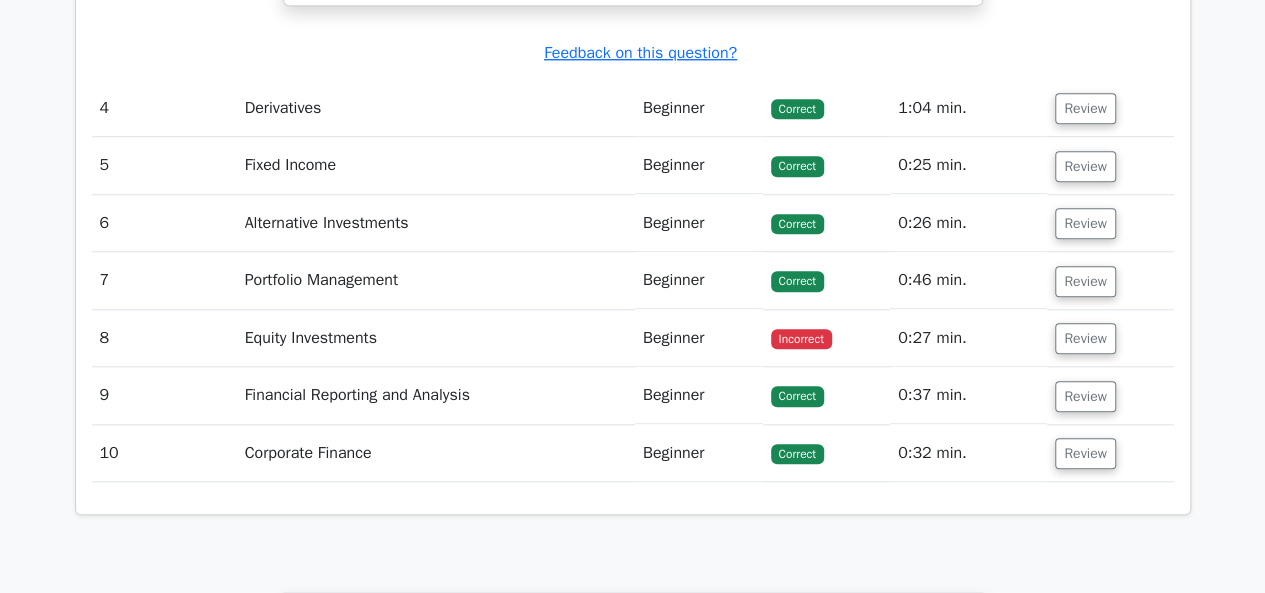 scroll, scrollTop: 4652, scrollLeft: 0, axis: vertical 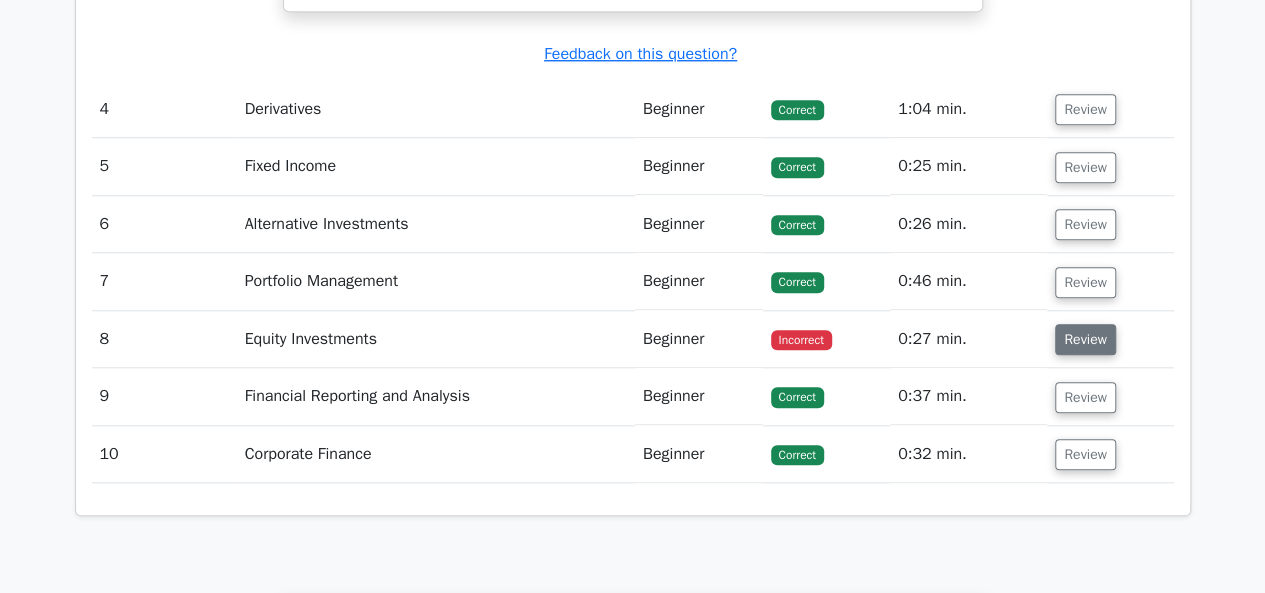 click on "Review" at bounding box center (1085, 339) 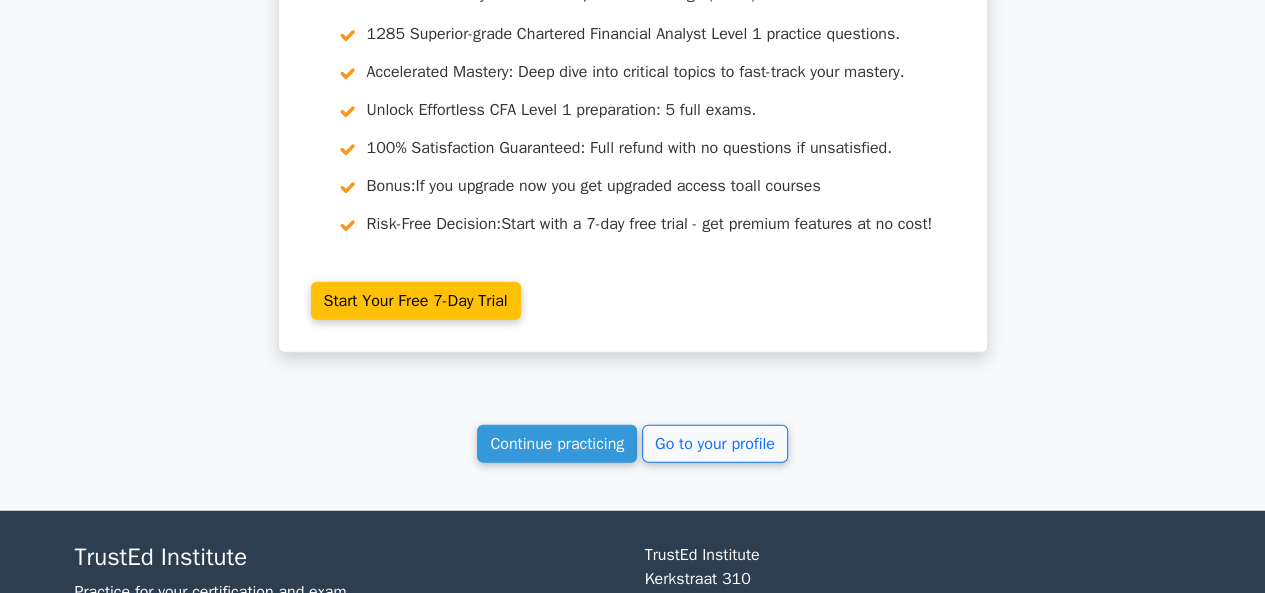 scroll, scrollTop: 6281, scrollLeft: 0, axis: vertical 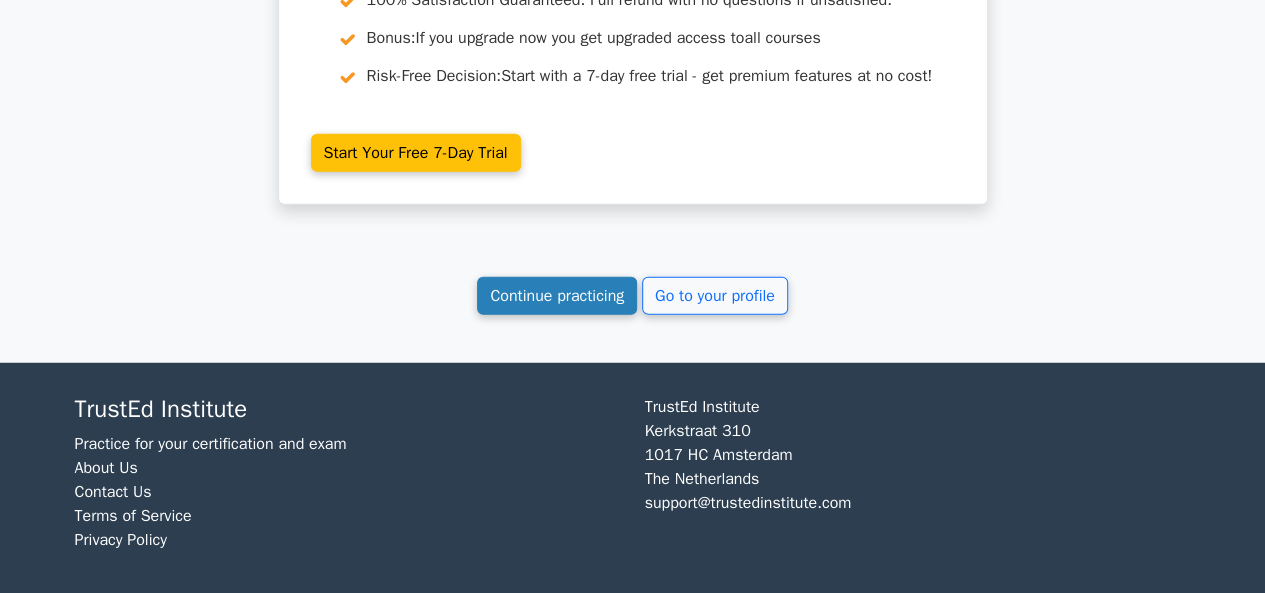 click on "Continue practicing" at bounding box center (557, 296) 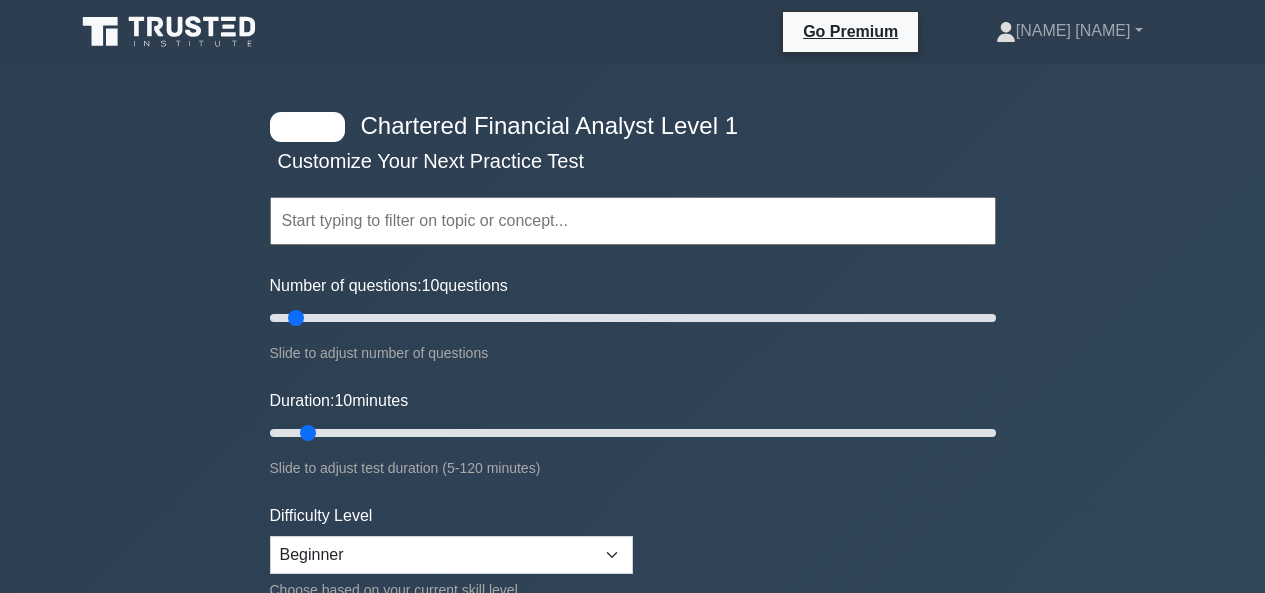 scroll, scrollTop: 0, scrollLeft: 0, axis: both 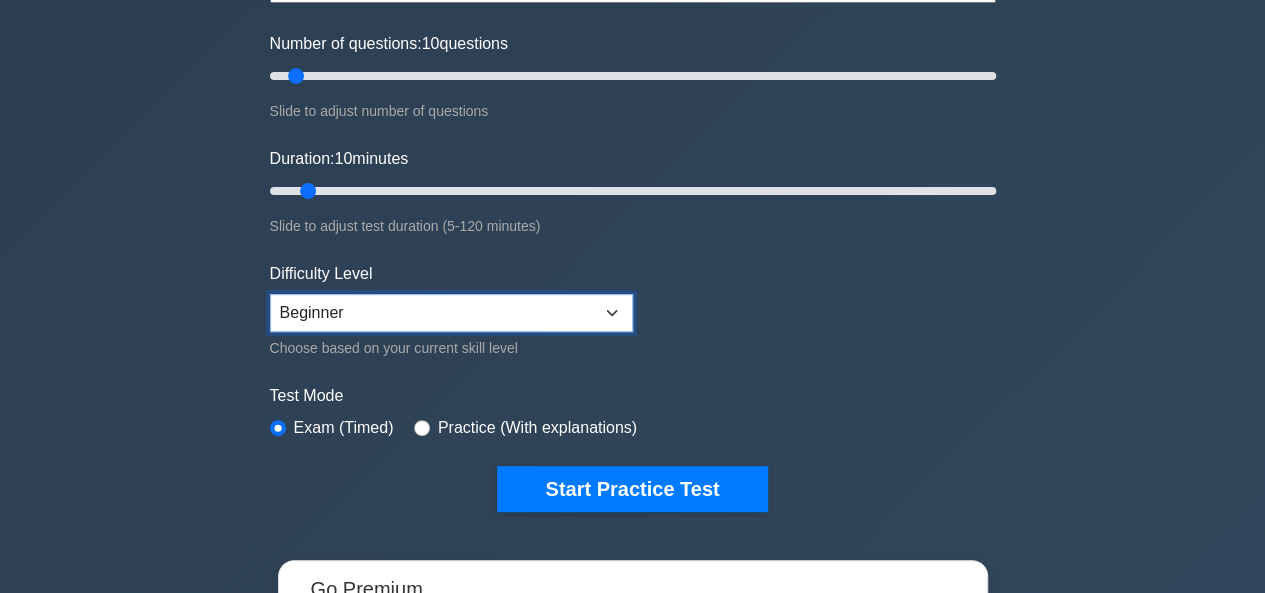 click on "Beginner
Intermediate
Expert" at bounding box center [451, 313] 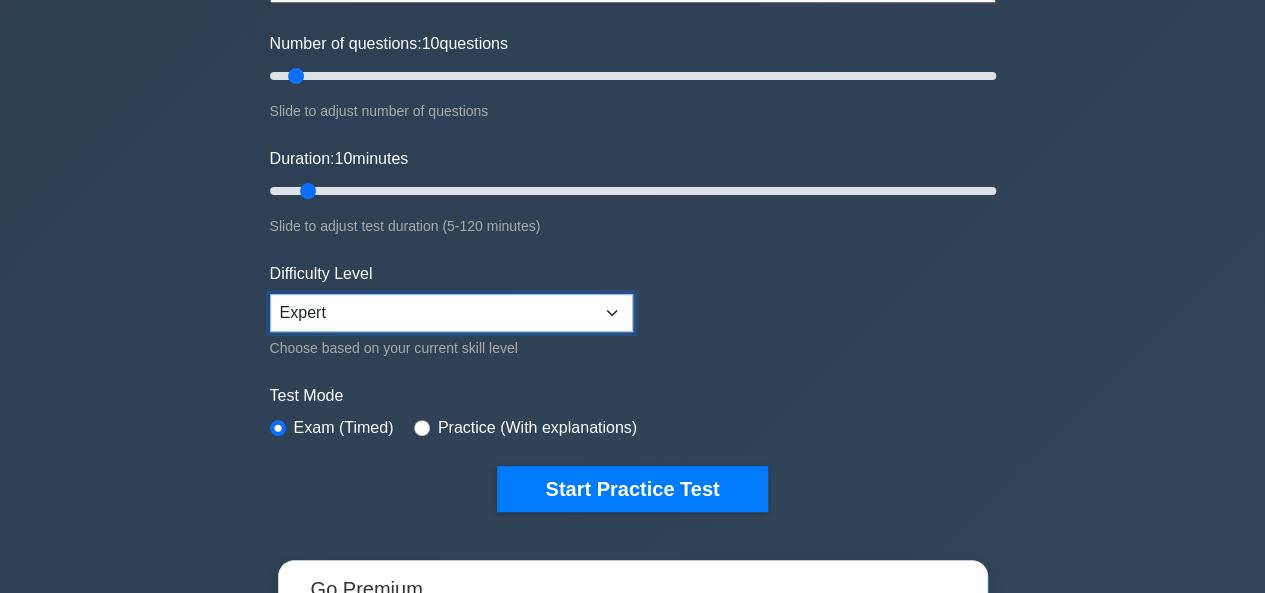 click on "Beginner
Intermediate
Expert" at bounding box center (451, 313) 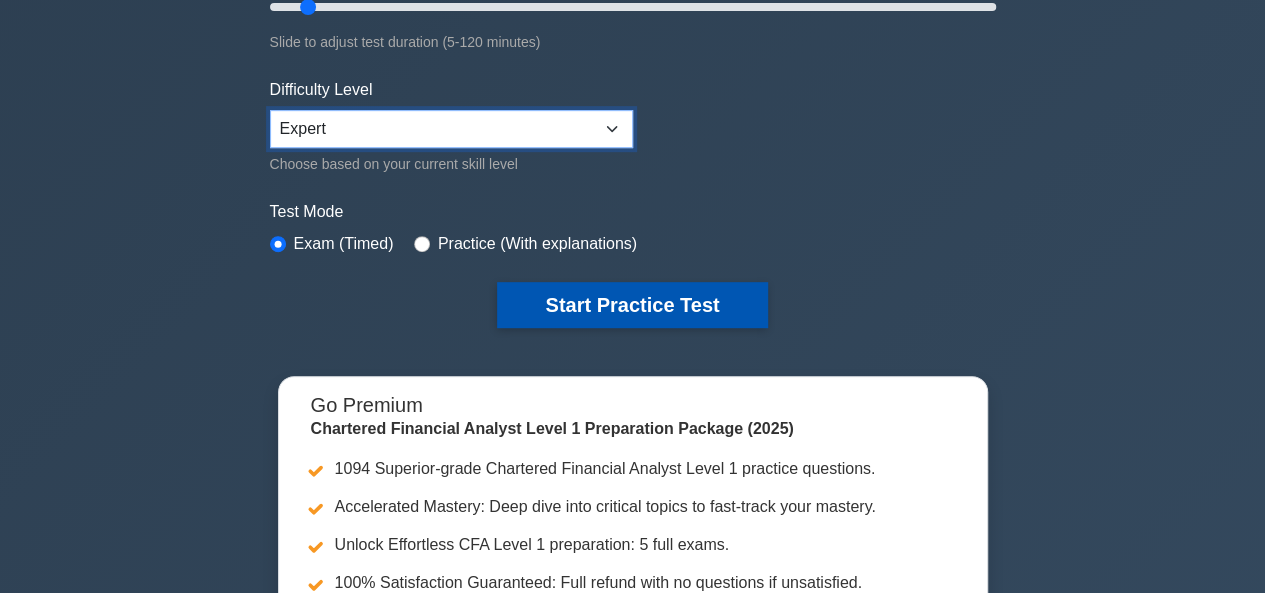 scroll, scrollTop: 433, scrollLeft: 0, axis: vertical 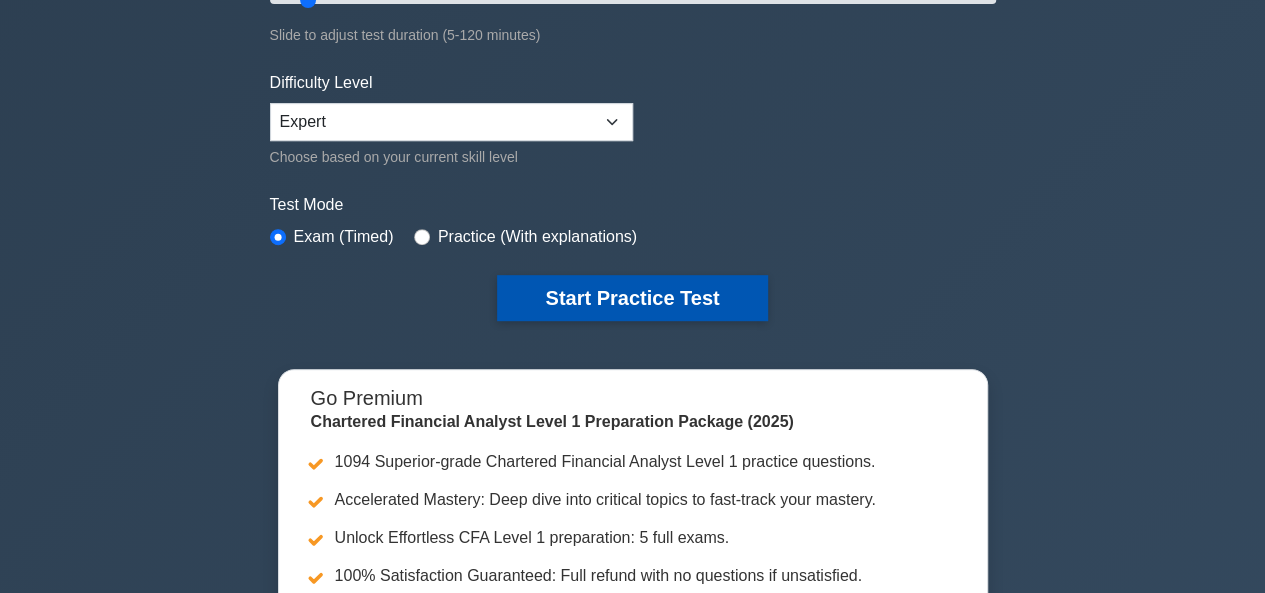 click on "Start Practice Test" at bounding box center (632, 298) 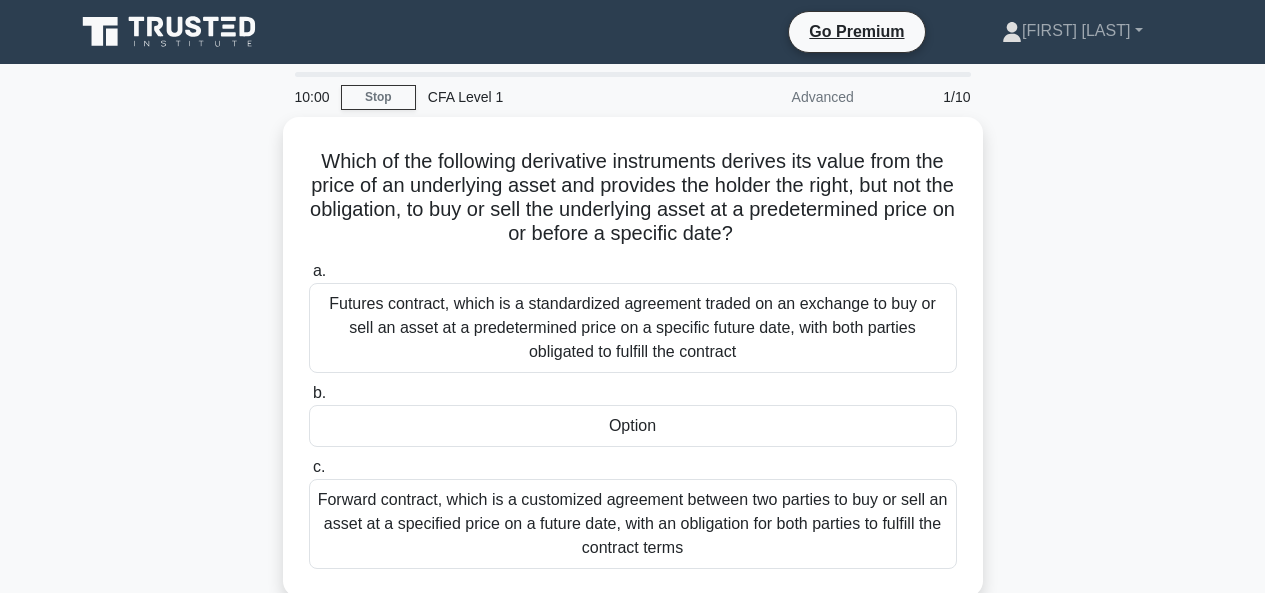 scroll, scrollTop: 0, scrollLeft: 0, axis: both 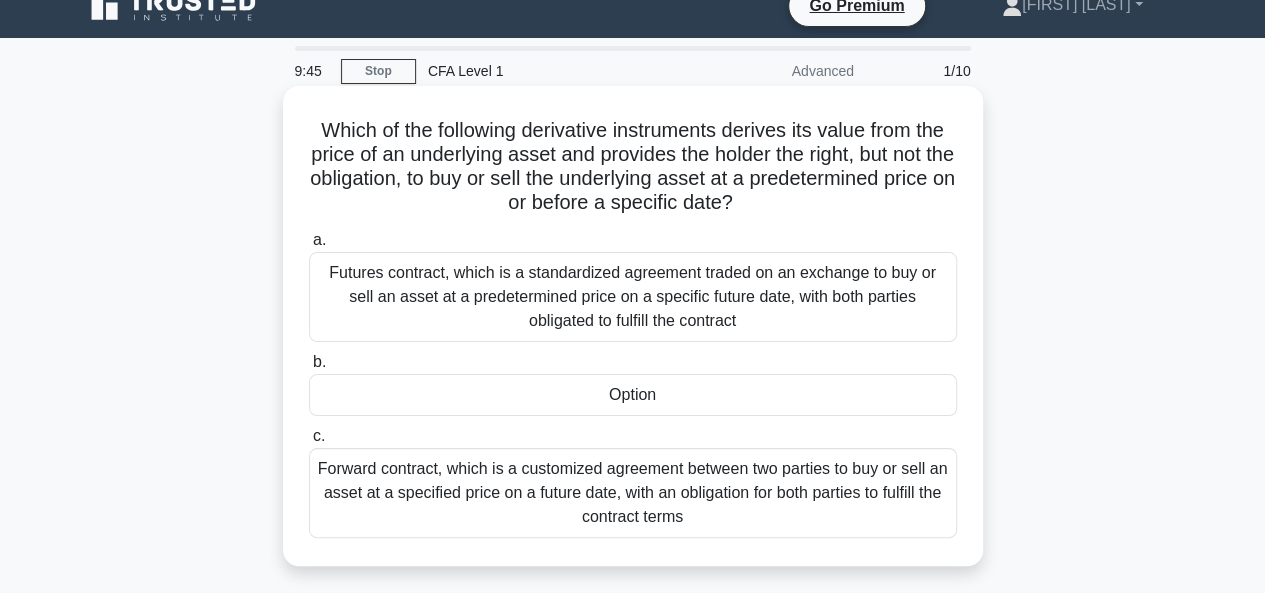 click on "Option" at bounding box center [633, 395] 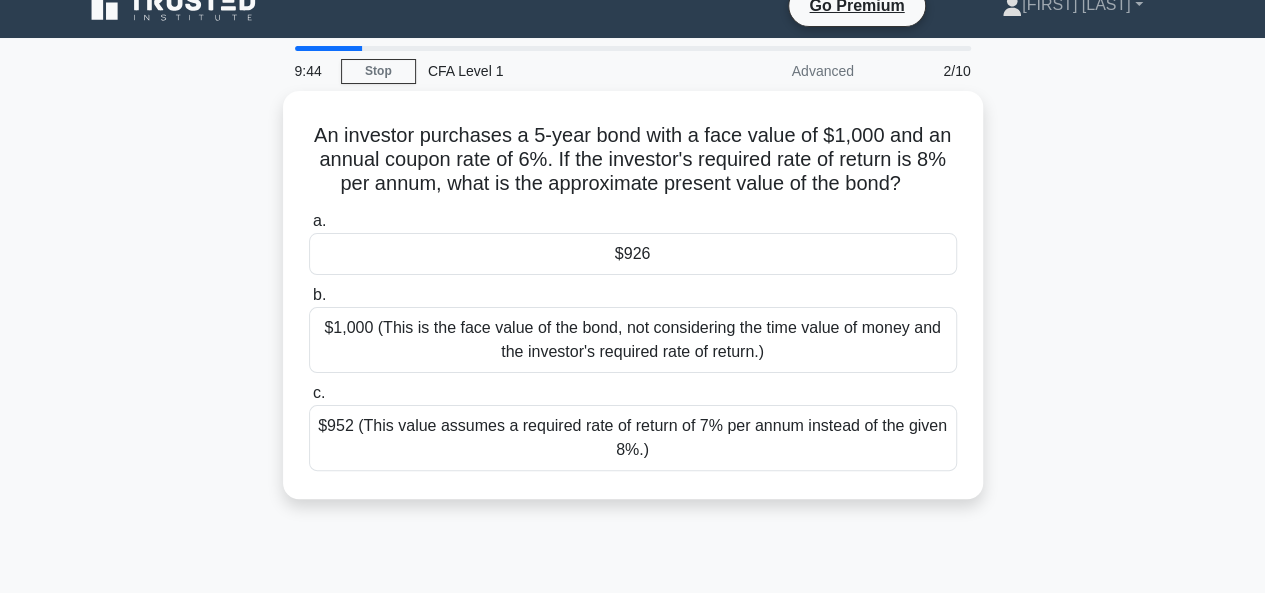 scroll, scrollTop: 0, scrollLeft: 0, axis: both 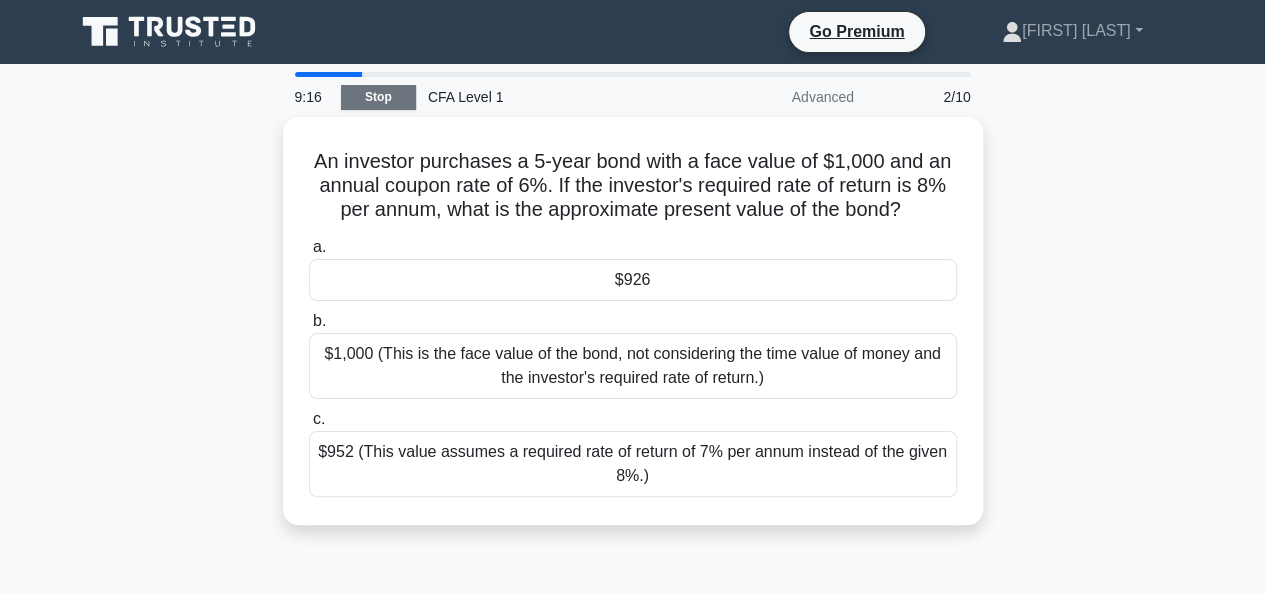 click on "Stop" at bounding box center (378, 97) 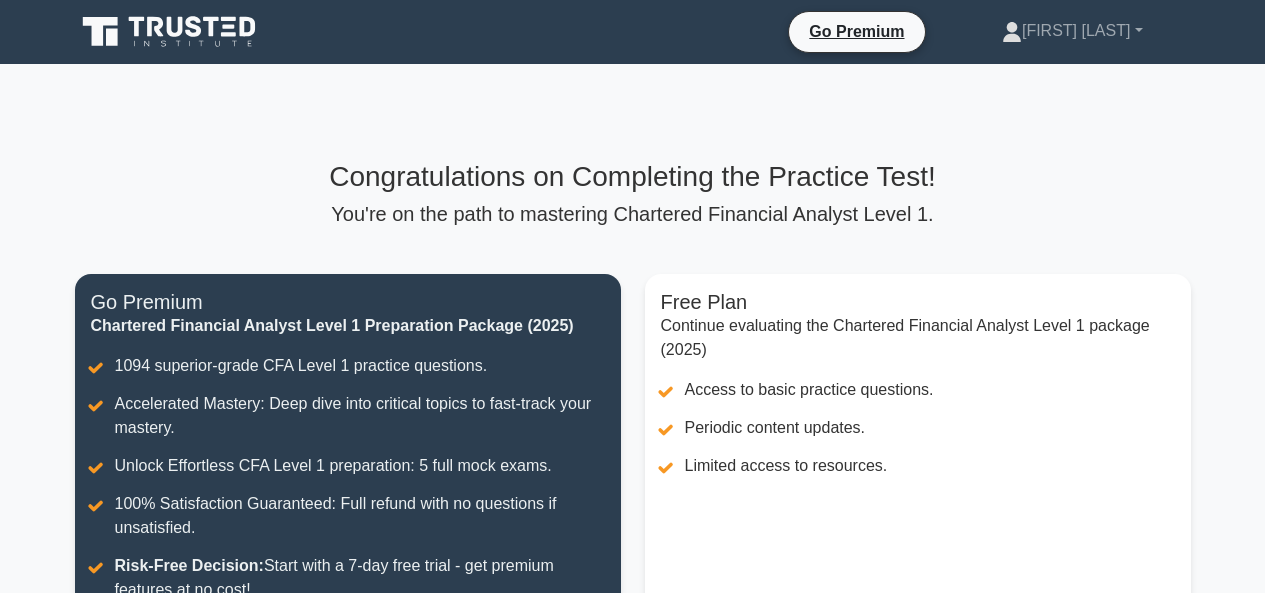scroll, scrollTop: 0, scrollLeft: 0, axis: both 